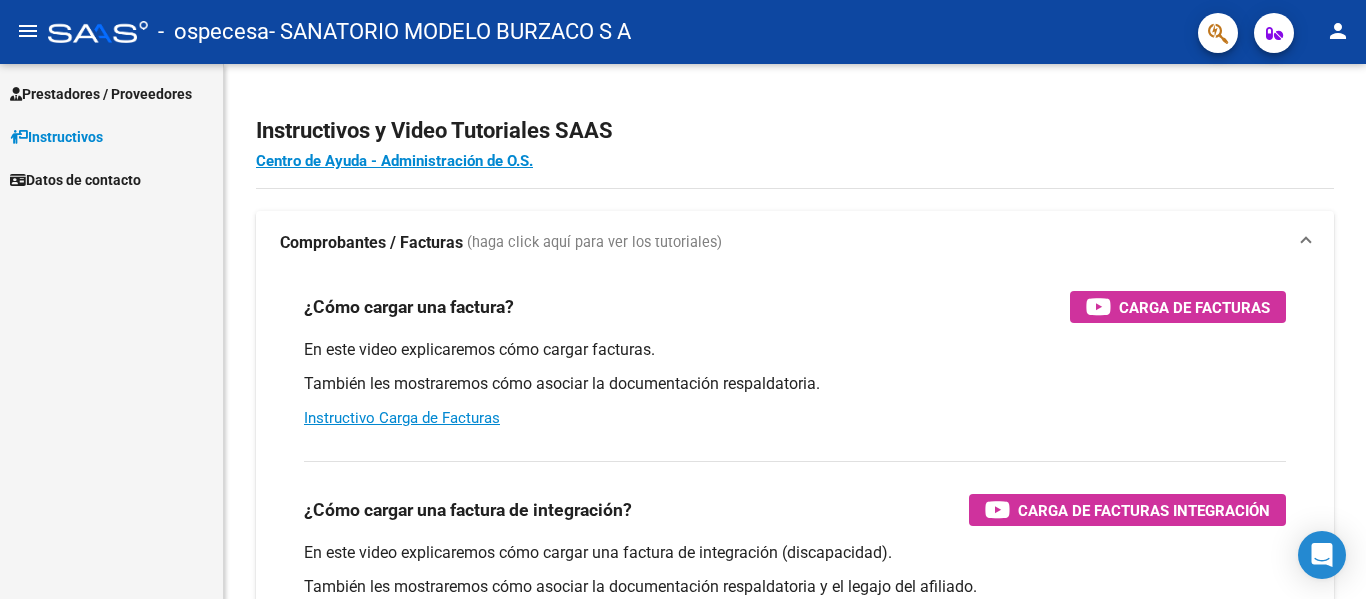 scroll, scrollTop: 0, scrollLeft: 0, axis: both 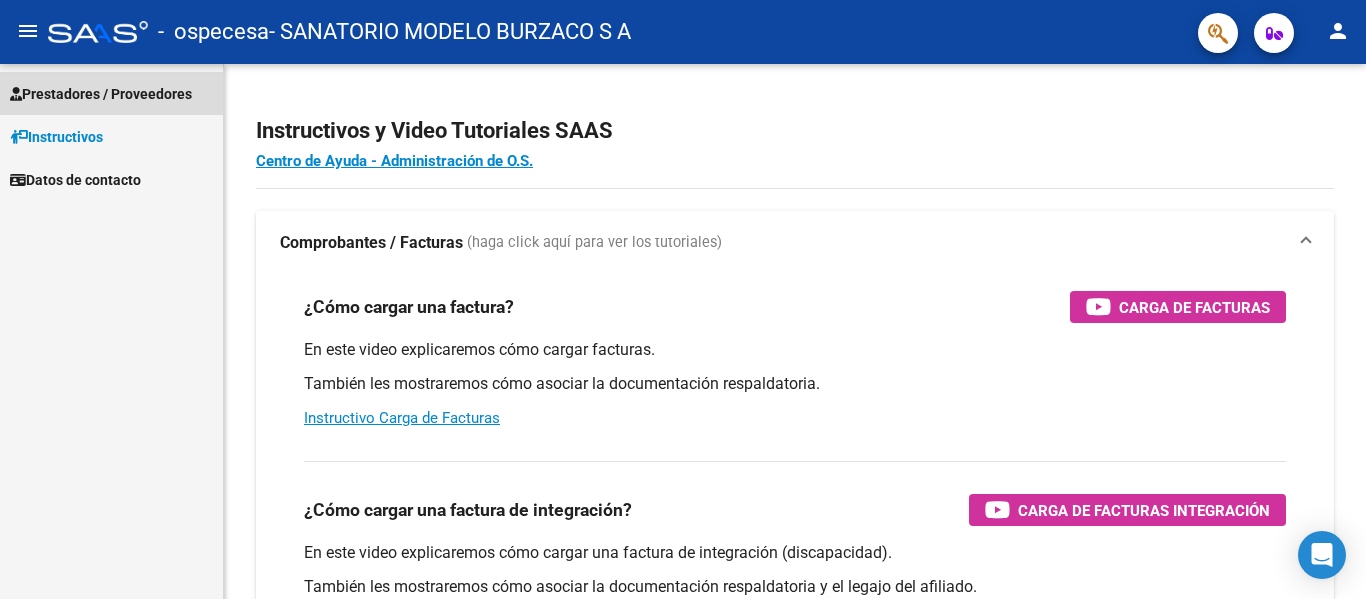 click on "Prestadores / Proveedores" at bounding box center [101, 94] 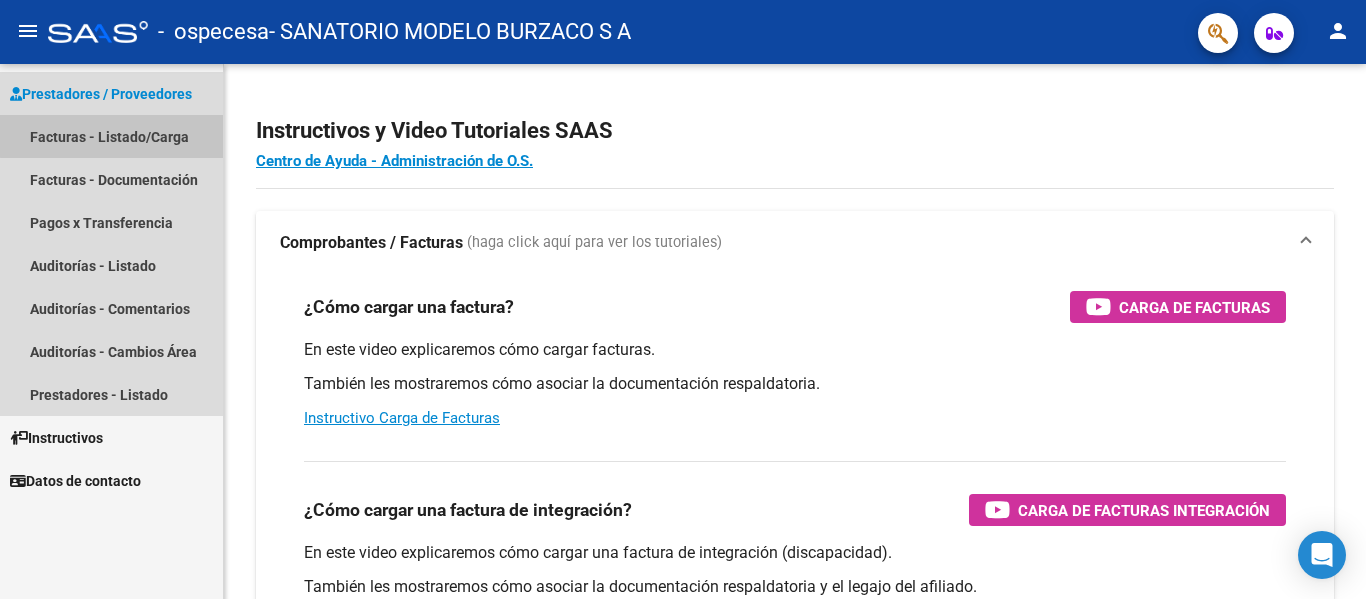 click on "Facturas - Listado/Carga" at bounding box center [111, 136] 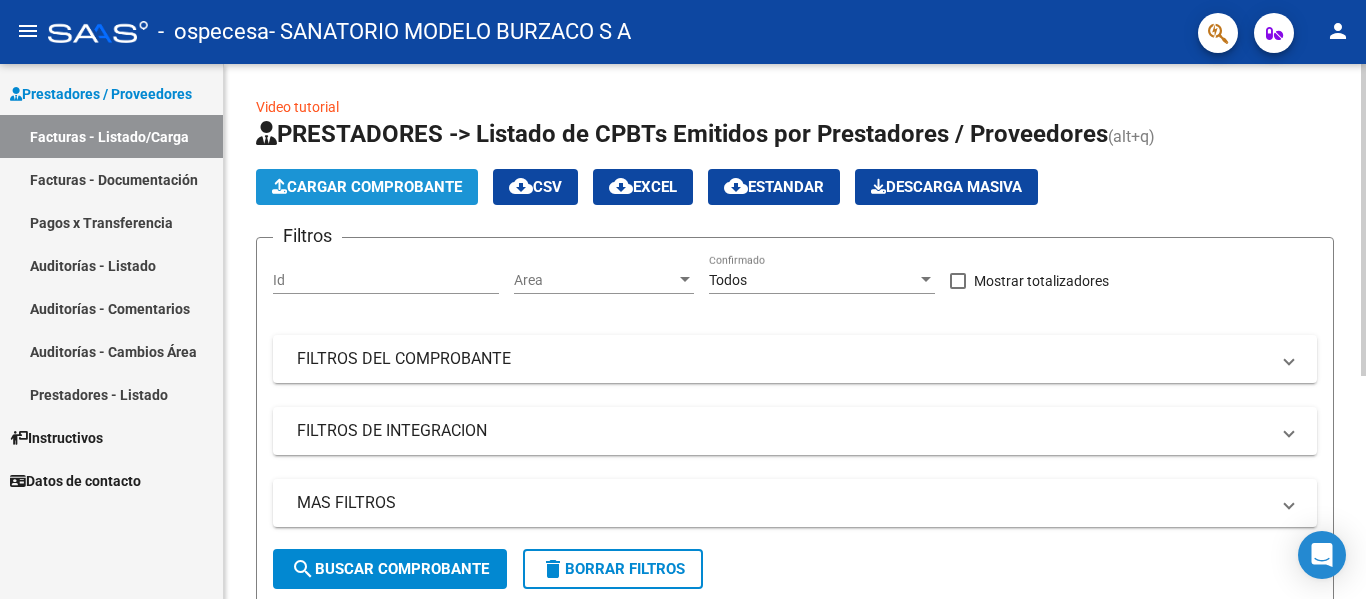 click on "Cargar Comprobante" 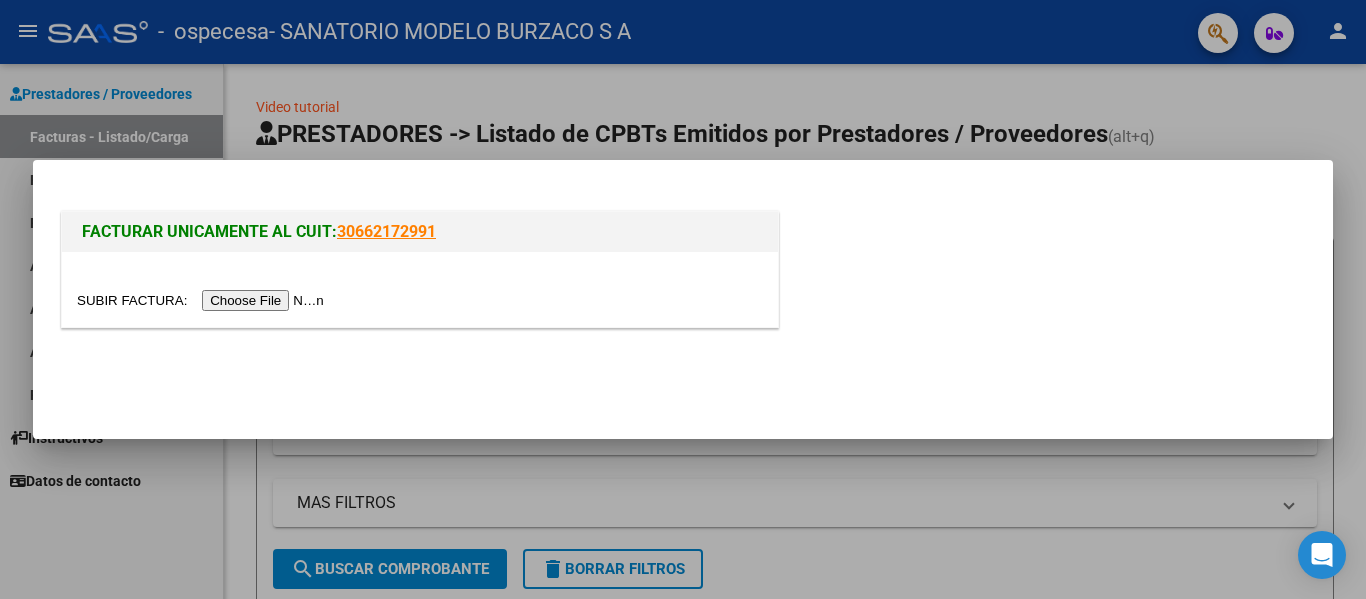 click at bounding box center [203, 300] 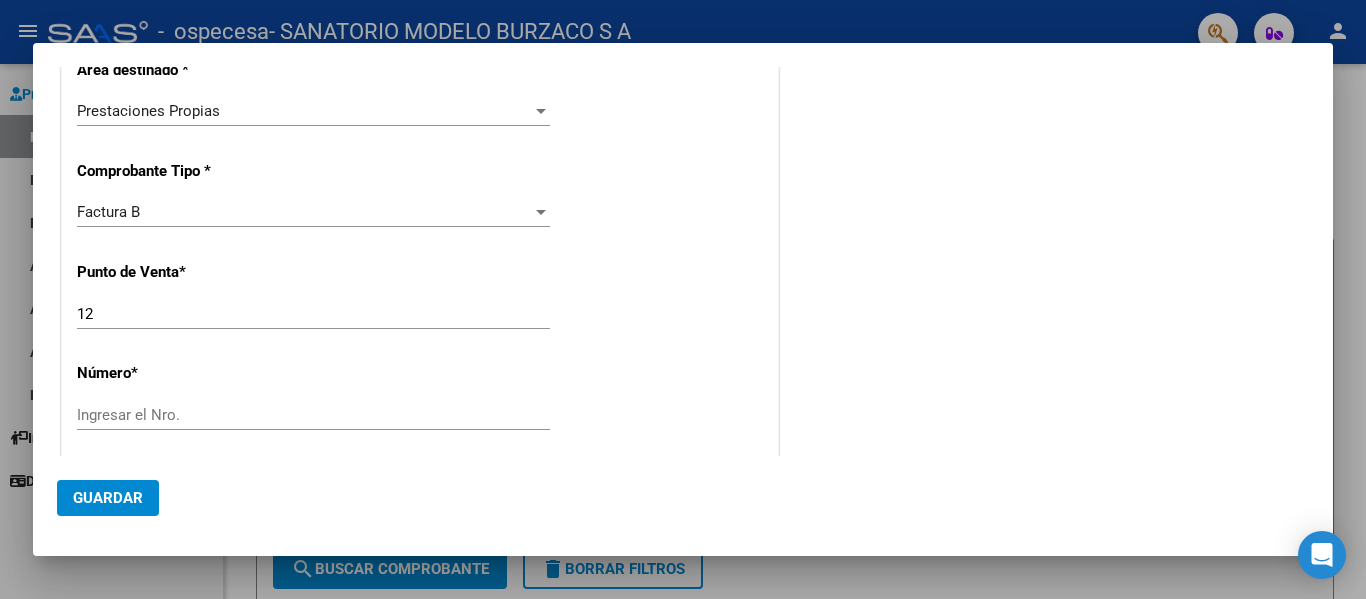 scroll, scrollTop: 400, scrollLeft: 0, axis: vertical 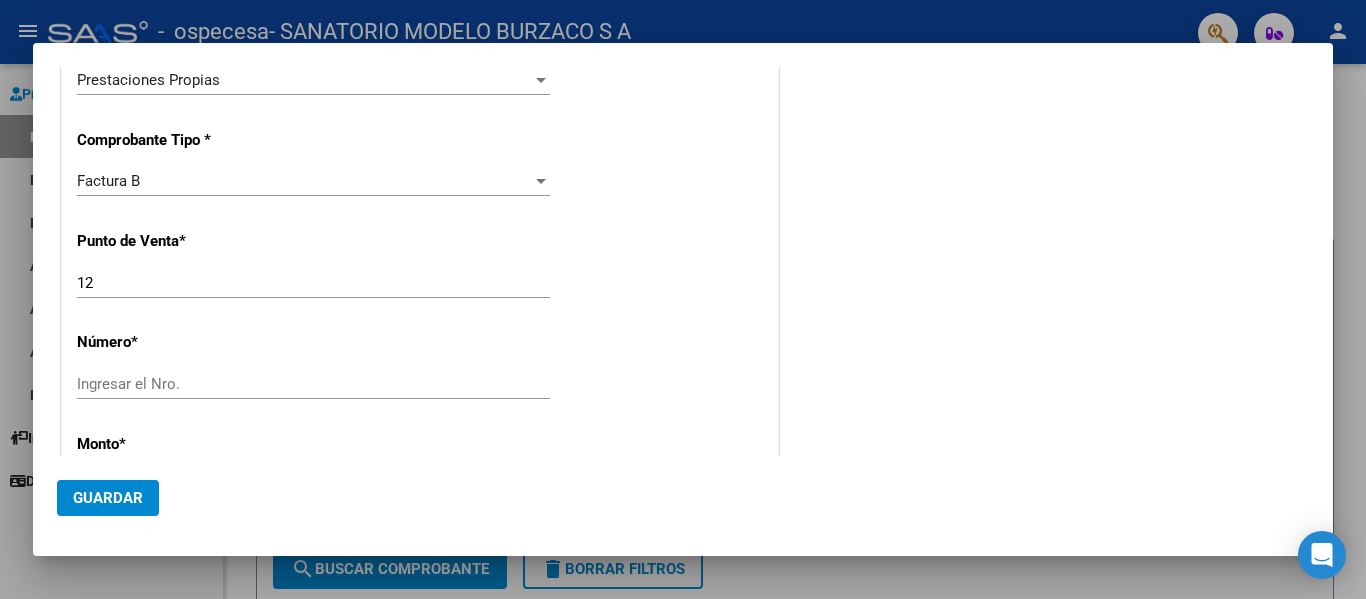 click on "Ingresar el Nro." at bounding box center [313, 384] 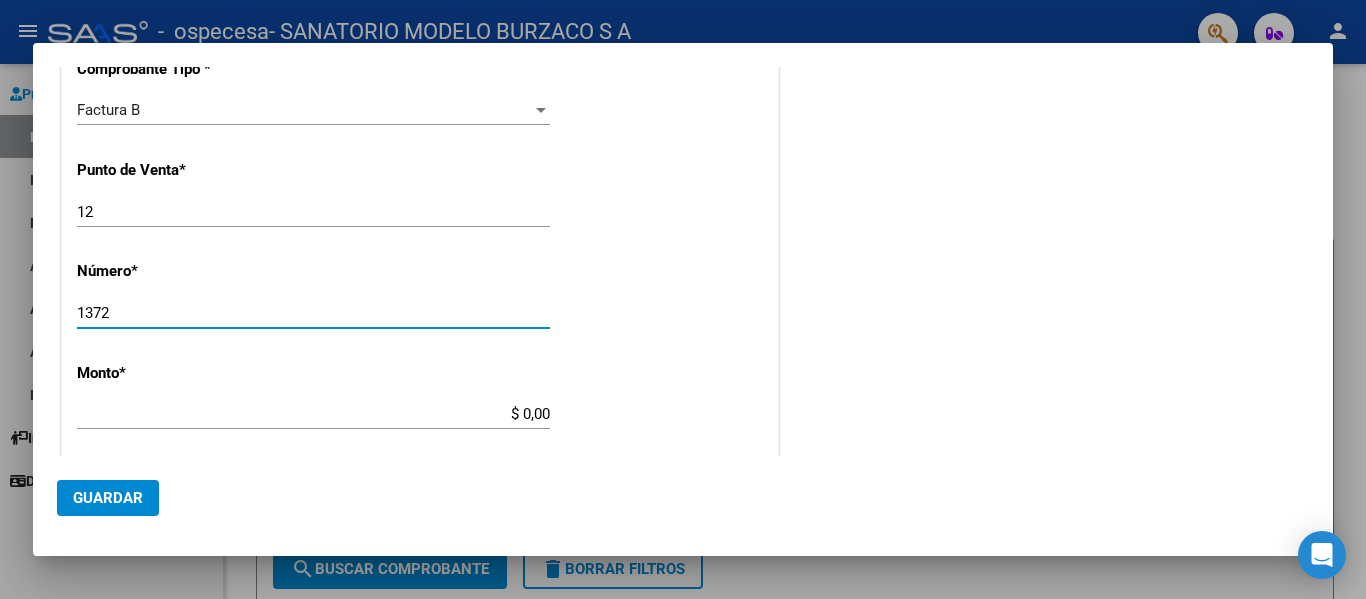 scroll, scrollTop: 500, scrollLeft: 0, axis: vertical 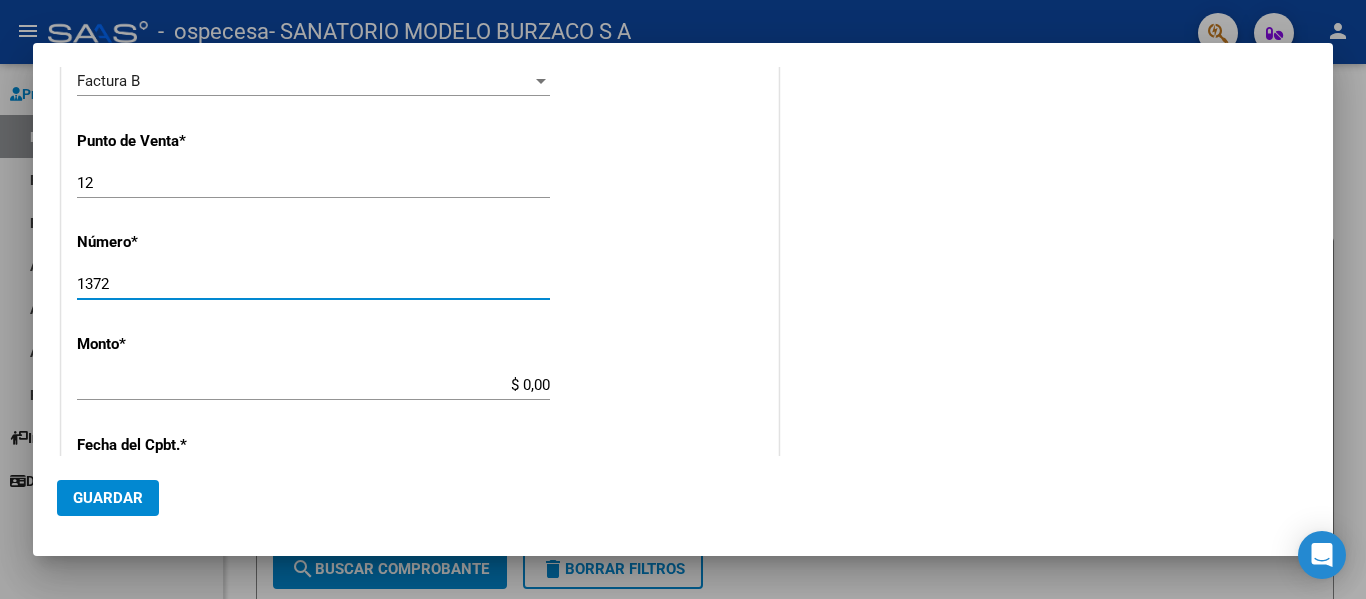 type on "1372" 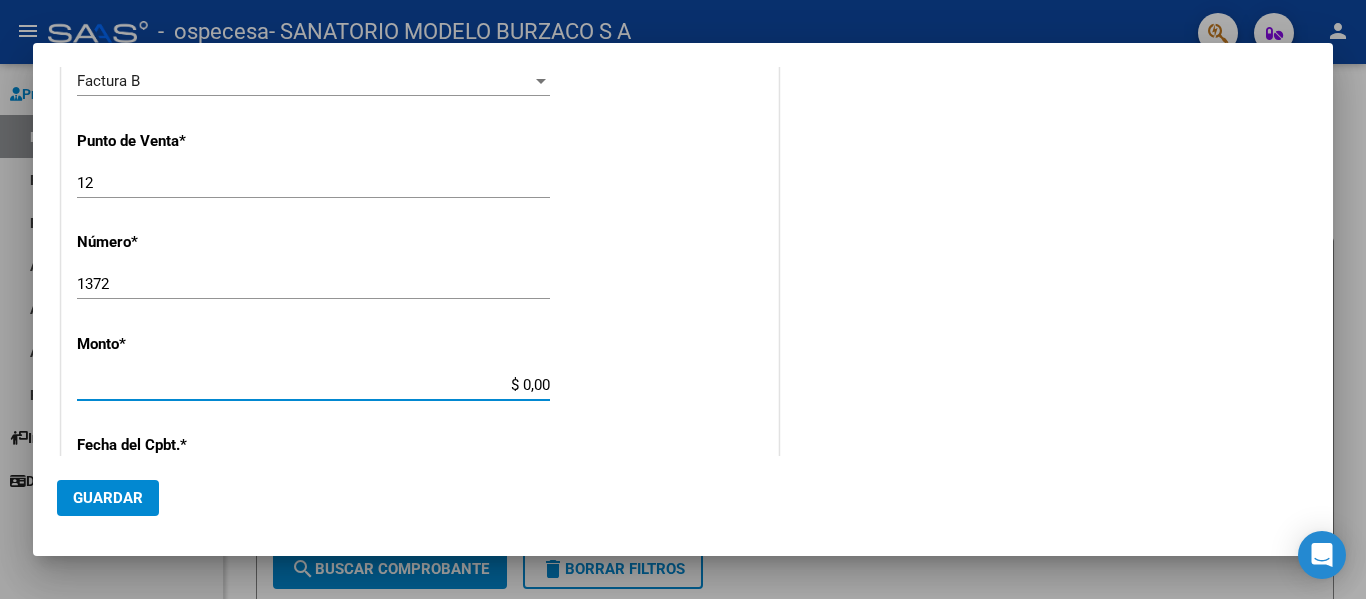 drag, startPoint x: 158, startPoint y: 389, endPoint x: 261, endPoint y: 390, distance: 103.00485 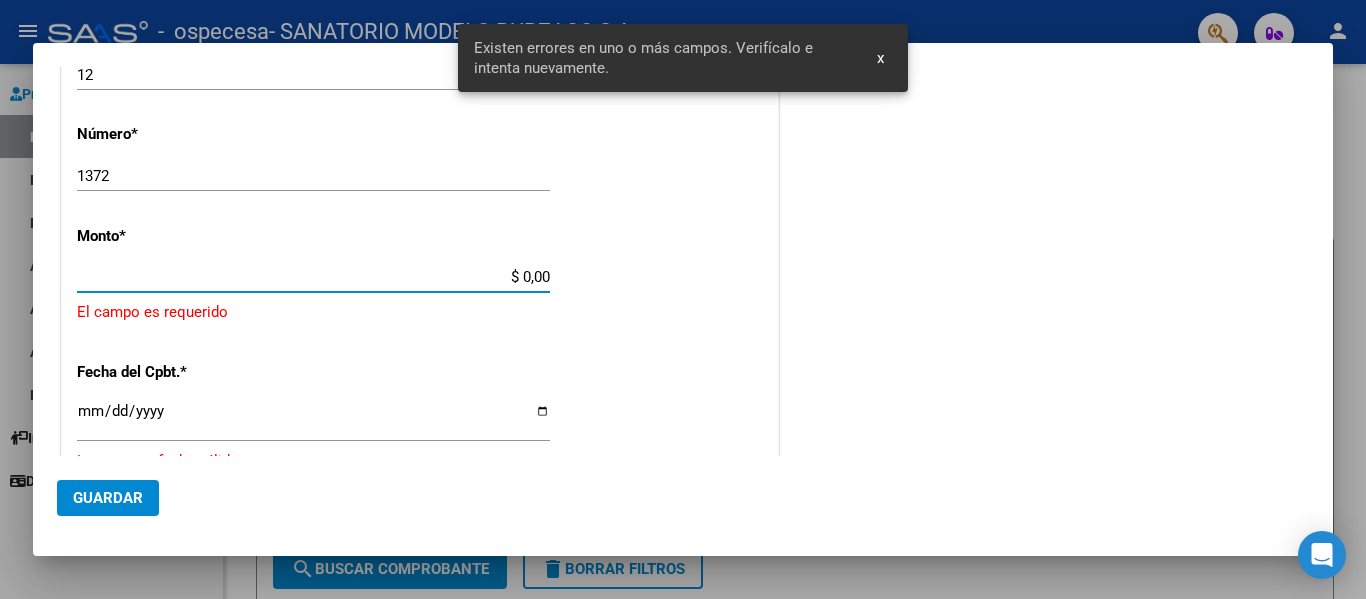 scroll, scrollTop: 614, scrollLeft: 0, axis: vertical 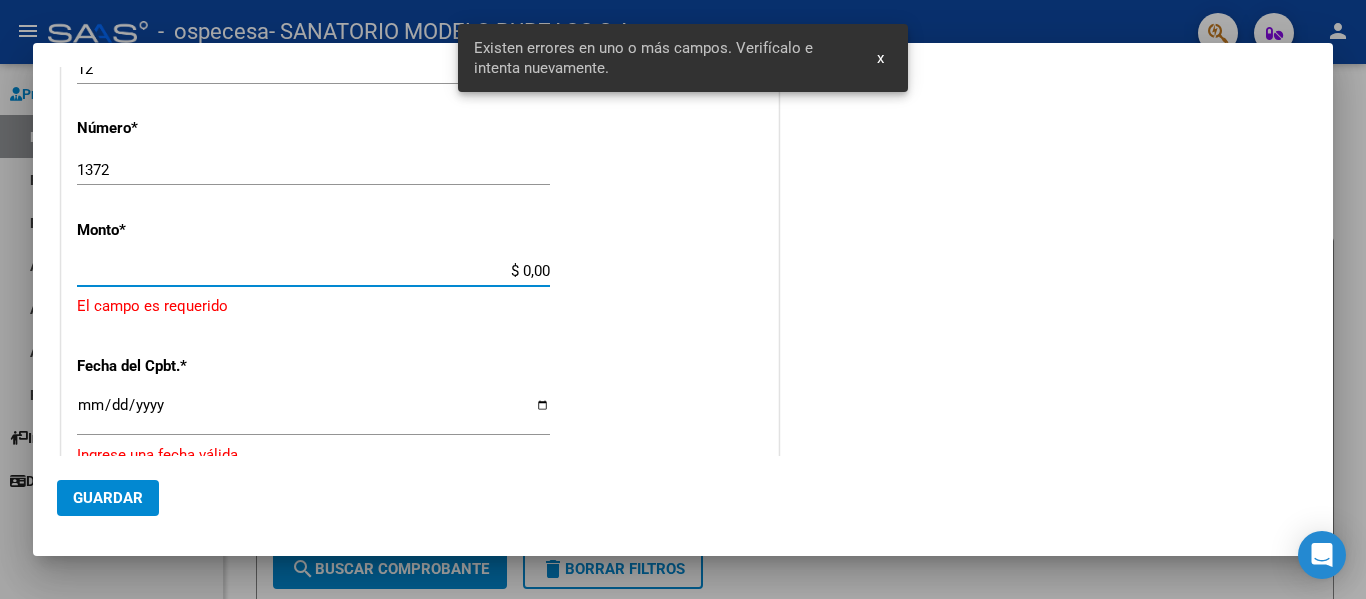 drag, startPoint x: 494, startPoint y: 271, endPoint x: 665, endPoint y: 254, distance: 171.84296 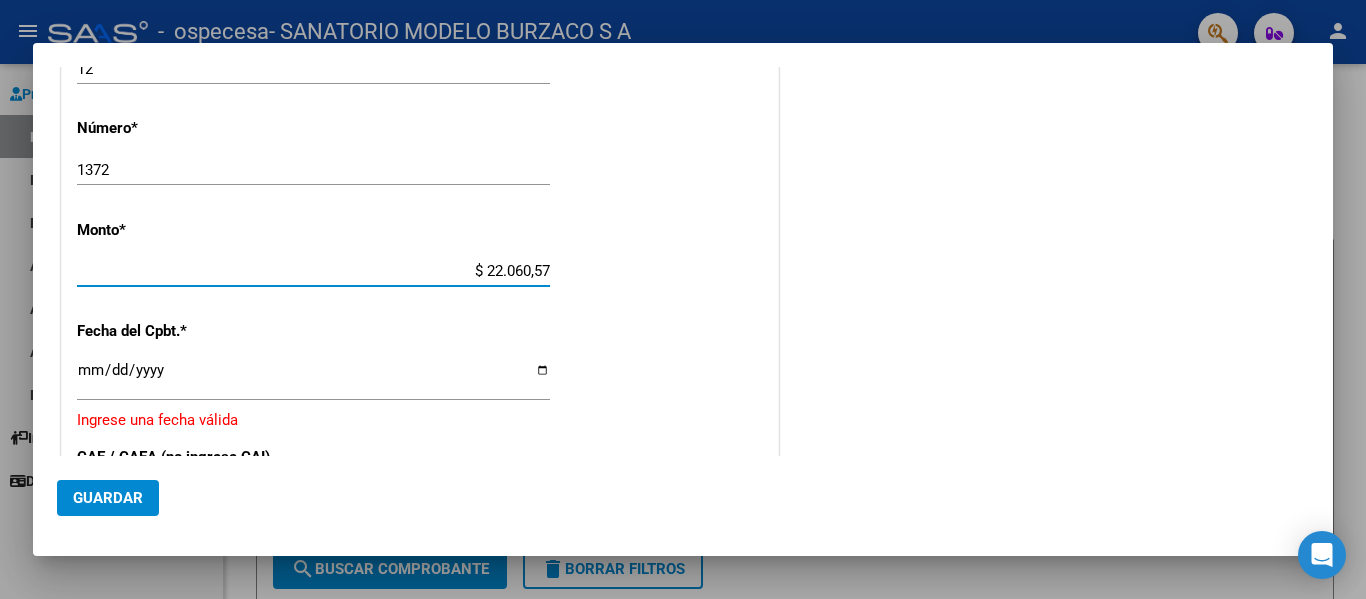 click on "$ 22.060,57" at bounding box center (313, 271) 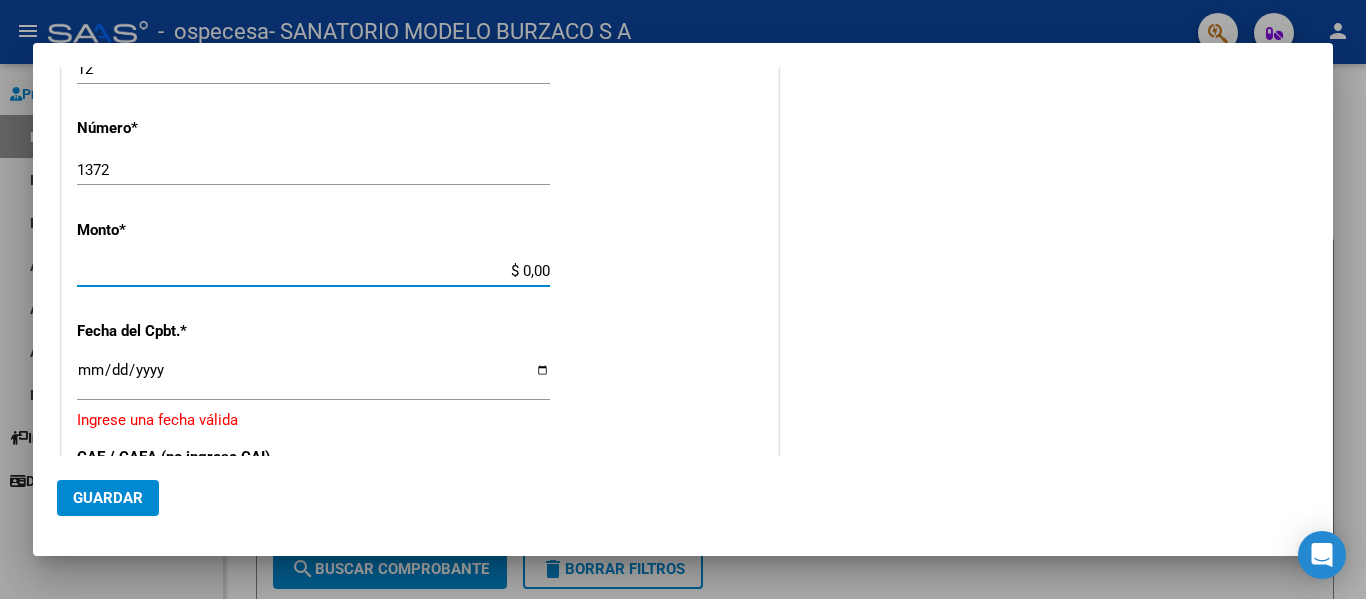 click on "$ 0,00" at bounding box center (313, 271) 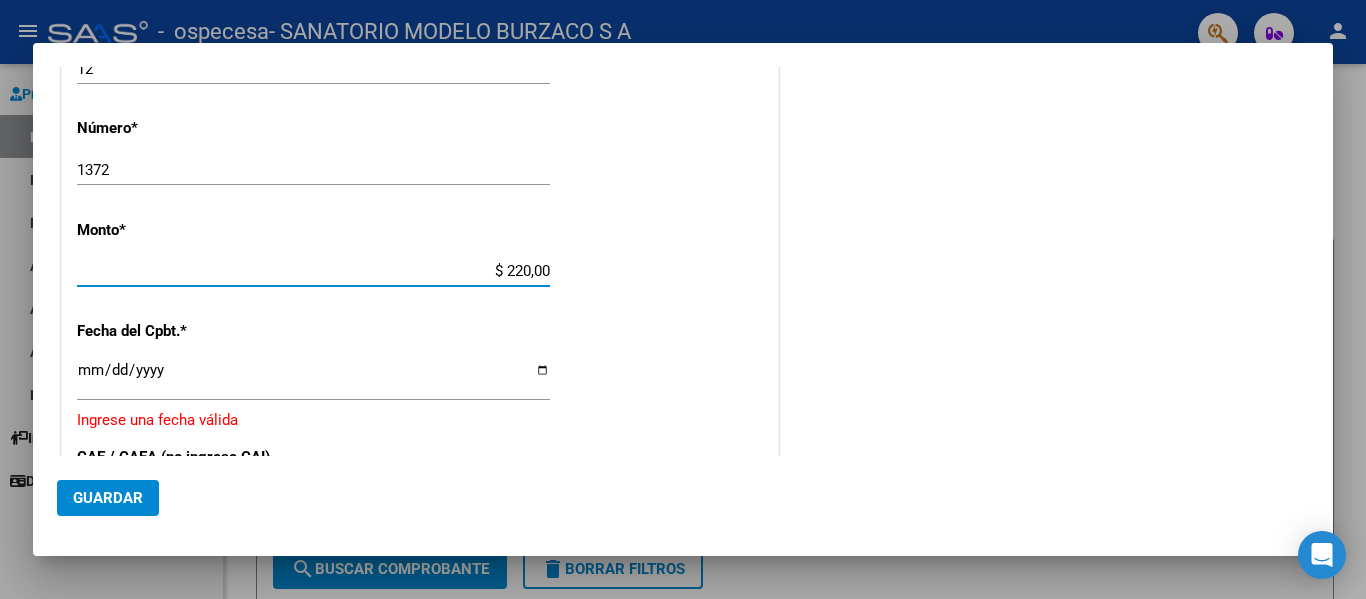 click on "$ 220,00" at bounding box center [313, 271] 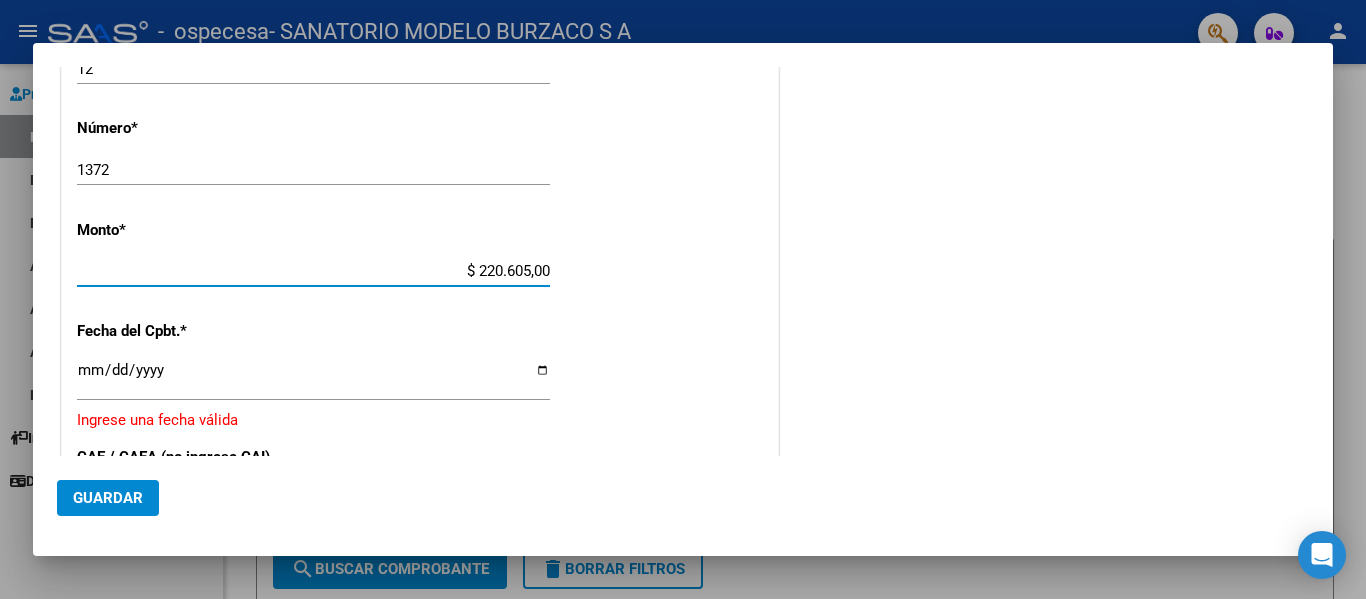 click on "$ 220.605,00" at bounding box center (313, 271) 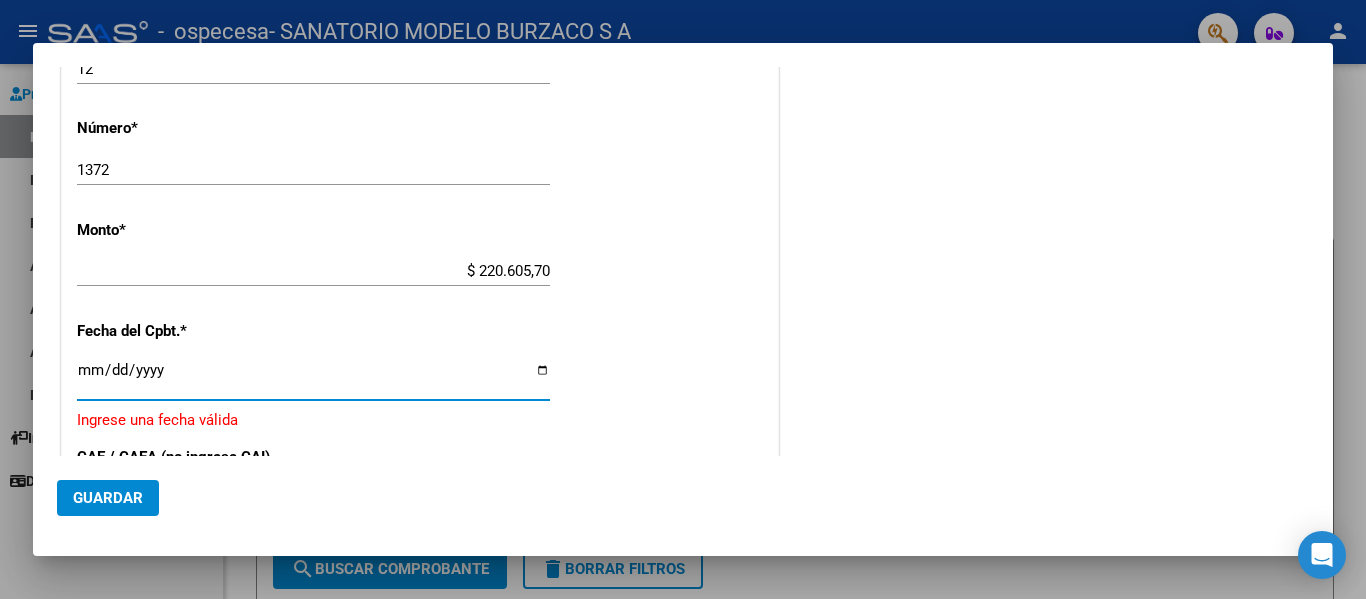 click on "Ingresar la fecha" at bounding box center (313, 378) 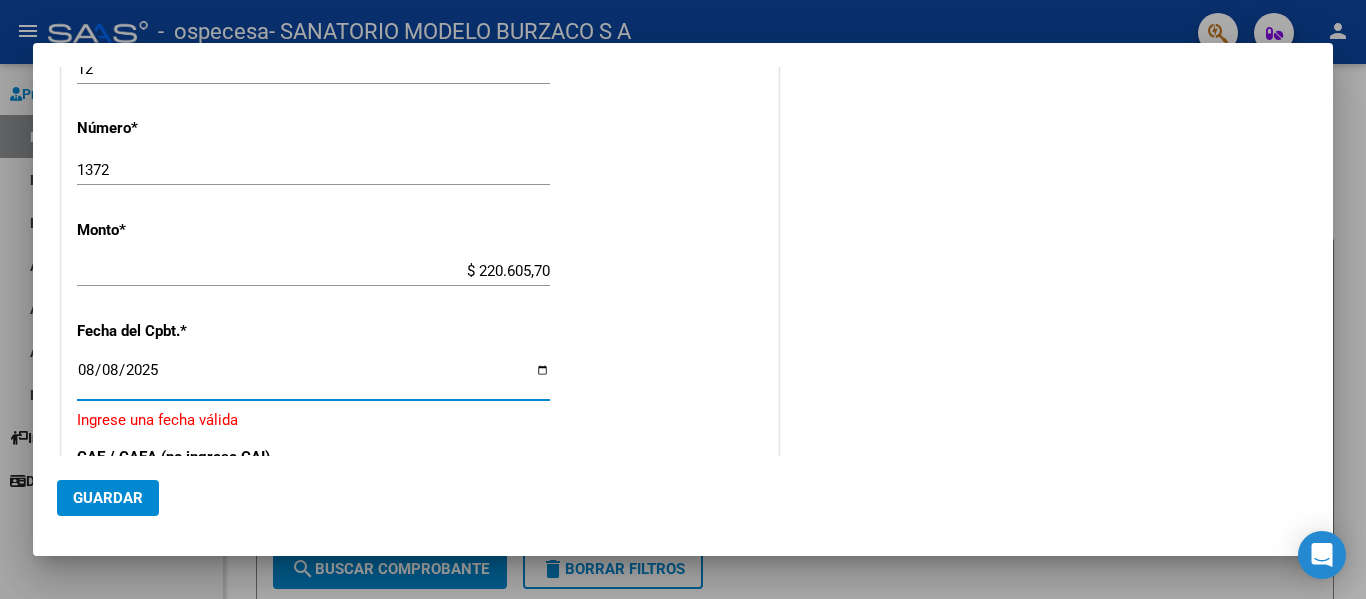 type on "2025-08-08" 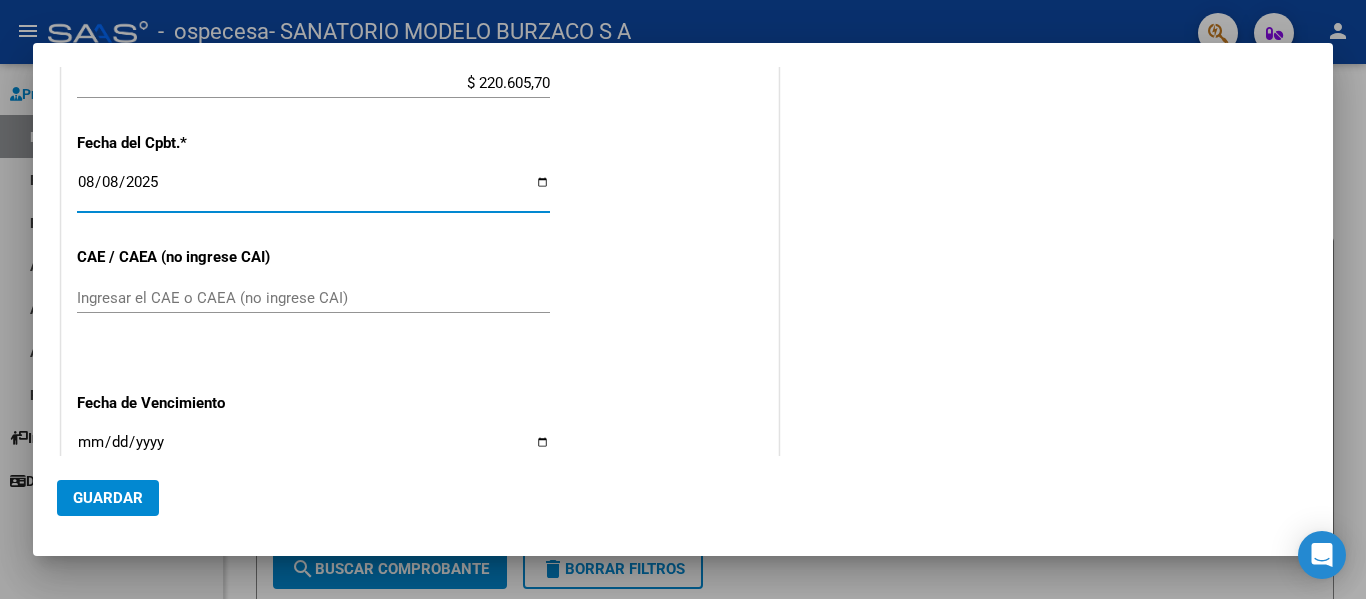 scroll, scrollTop: 814, scrollLeft: 0, axis: vertical 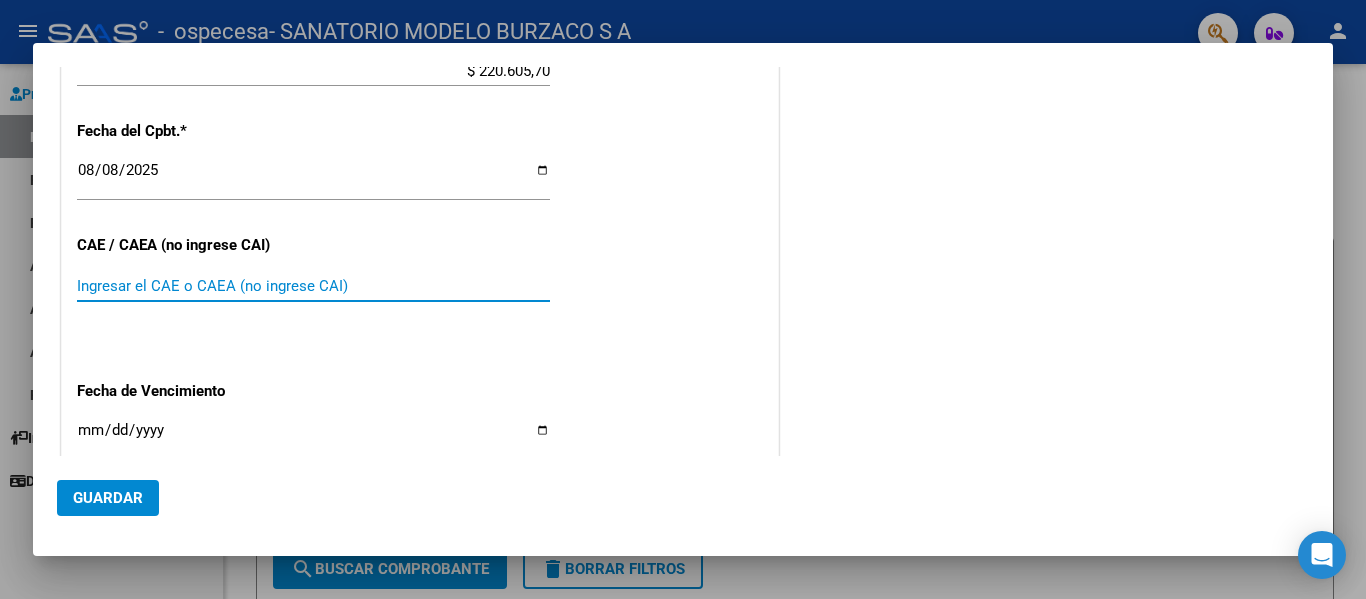click on "Ingresar el CAE o CAEA (no ingrese CAI)" at bounding box center [313, 286] 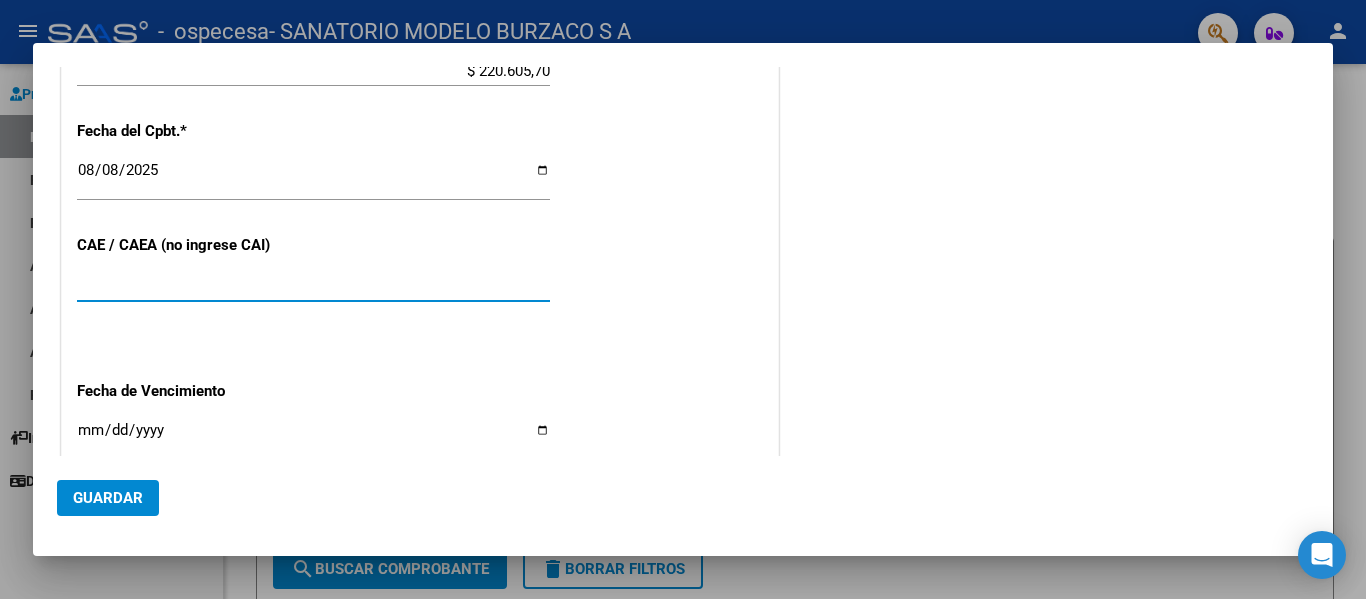 click on "[NUMBER]" at bounding box center [313, 286] 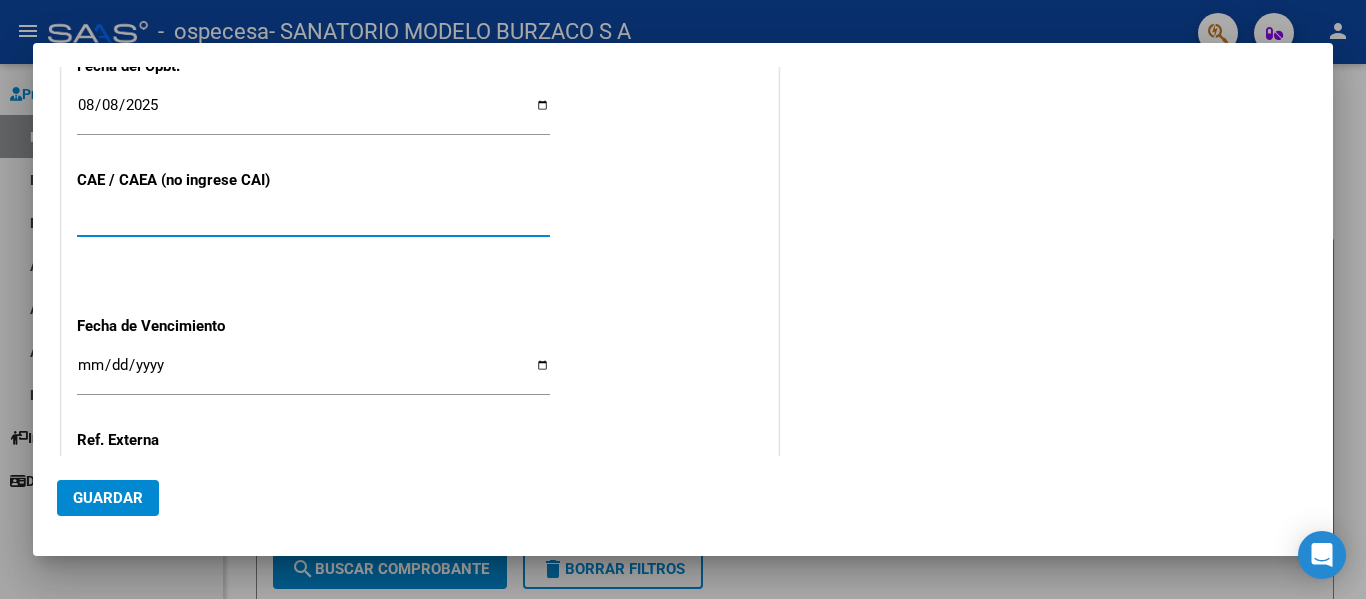 scroll, scrollTop: 914, scrollLeft: 0, axis: vertical 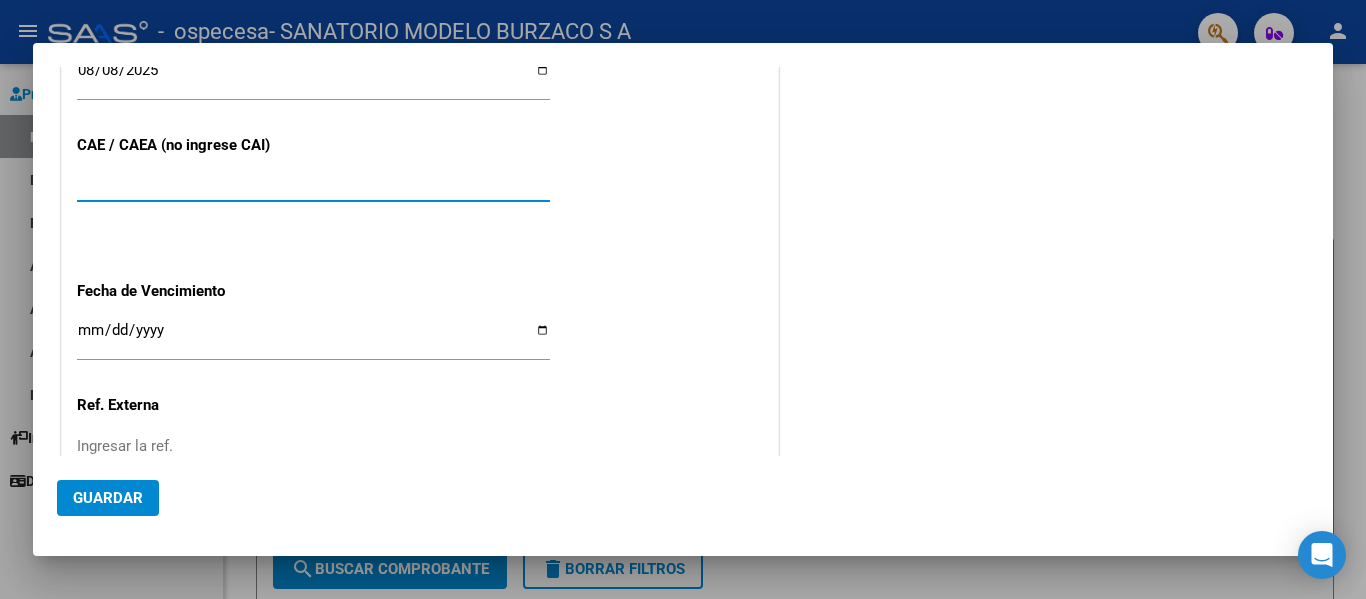 type on "[NUMBER]" 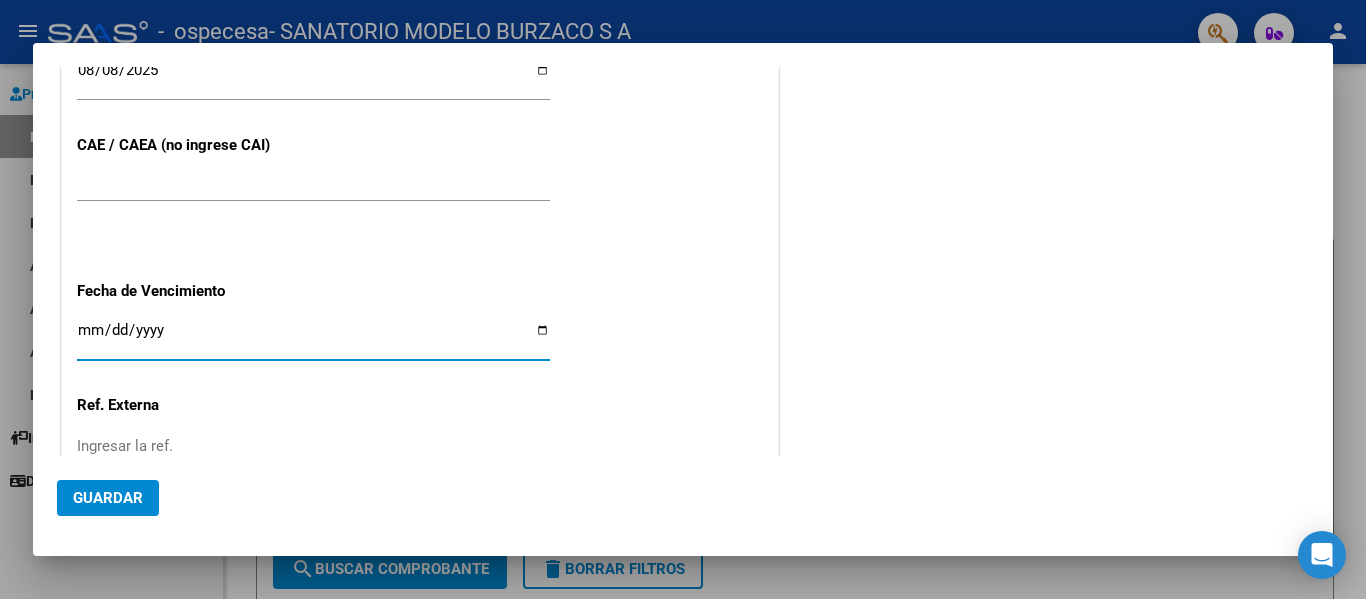 click on "Ingresar la fecha" at bounding box center (313, 338) 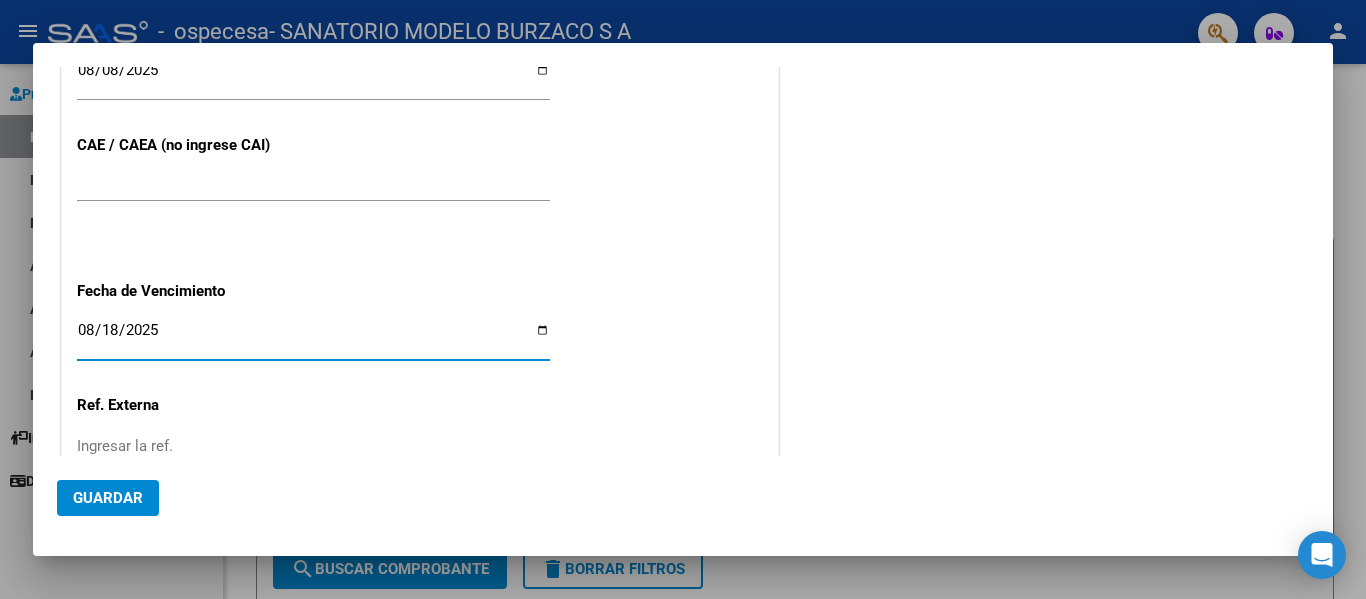 type on "2025-08-18" 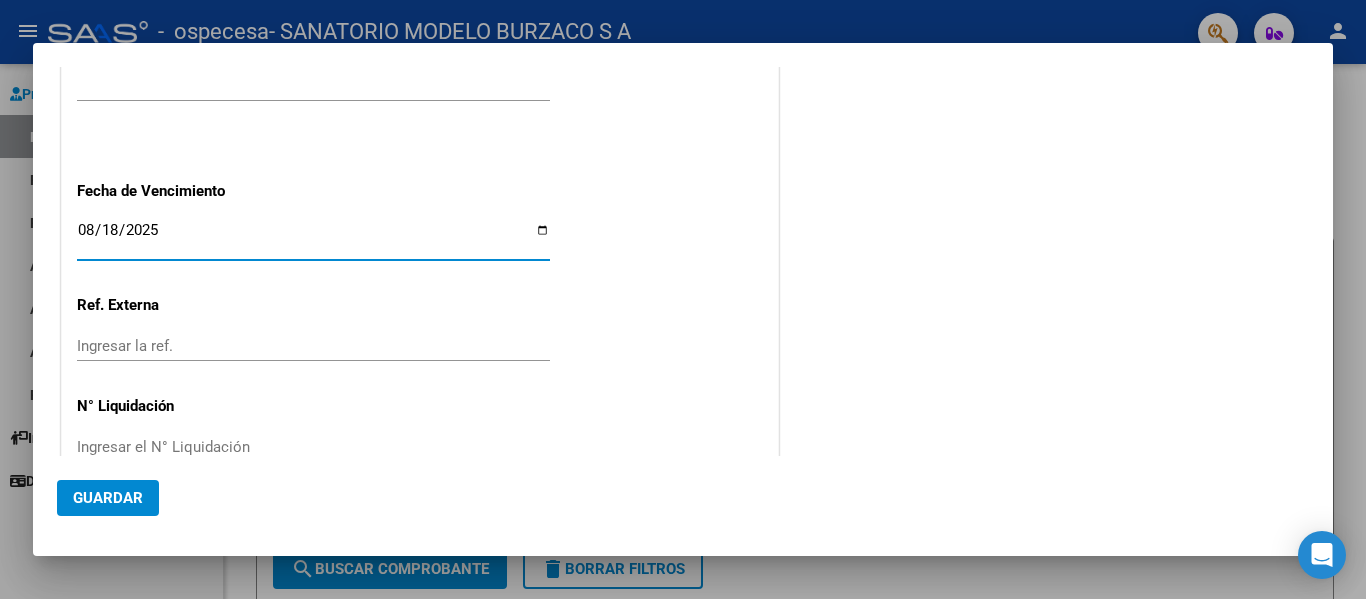 scroll, scrollTop: 1059, scrollLeft: 0, axis: vertical 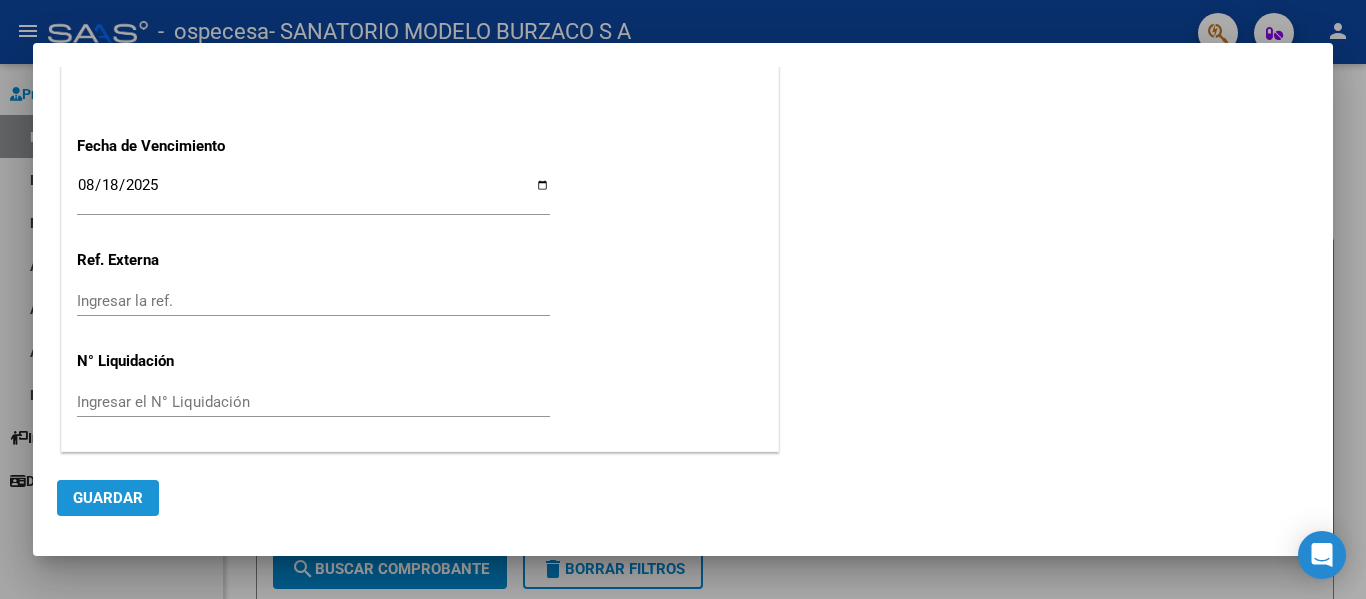 click on "Guardar" 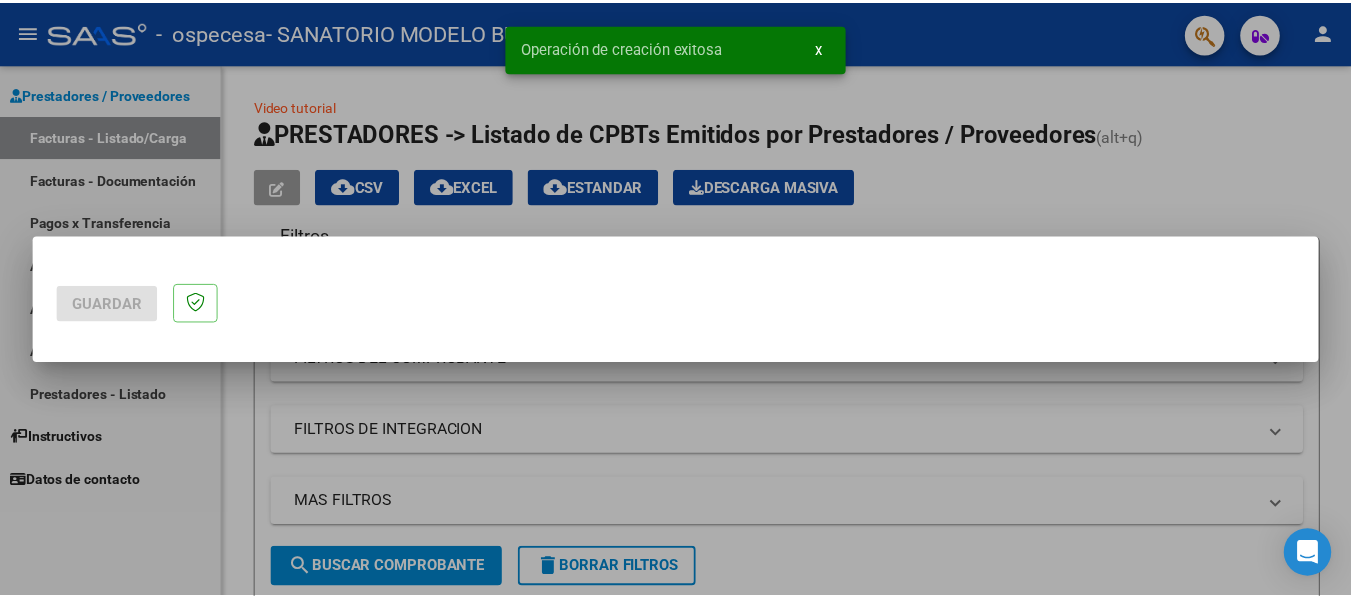 scroll, scrollTop: 0, scrollLeft: 0, axis: both 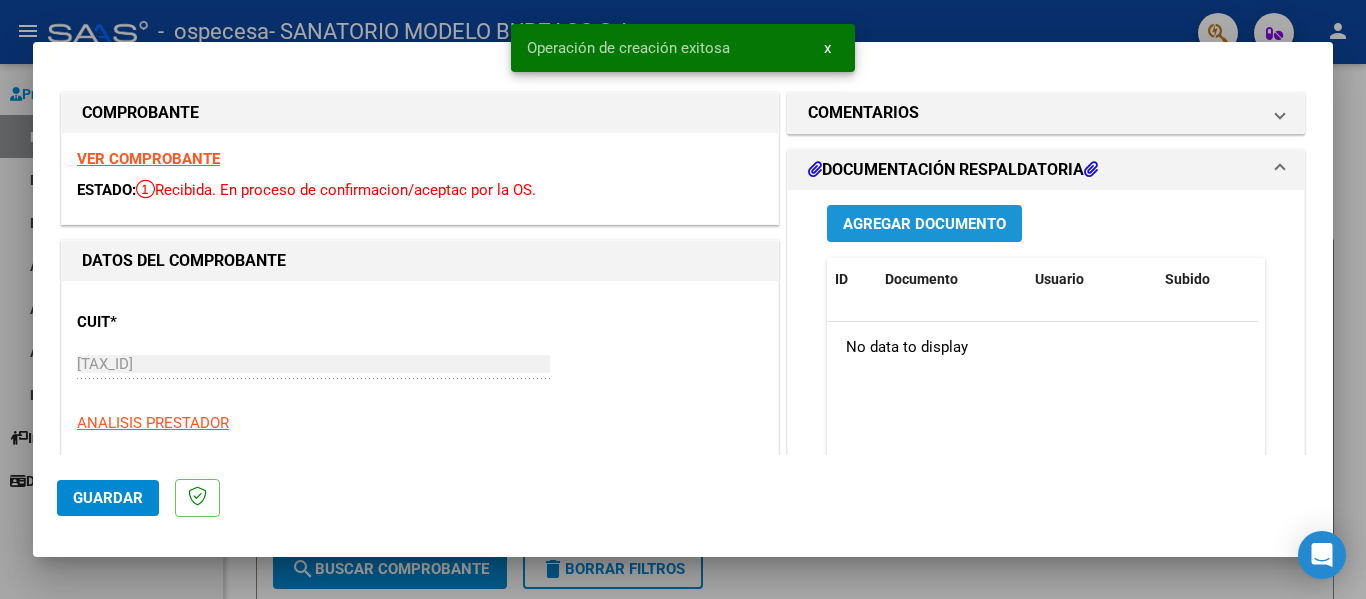 click on "Agregar Documento" at bounding box center [924, 223] 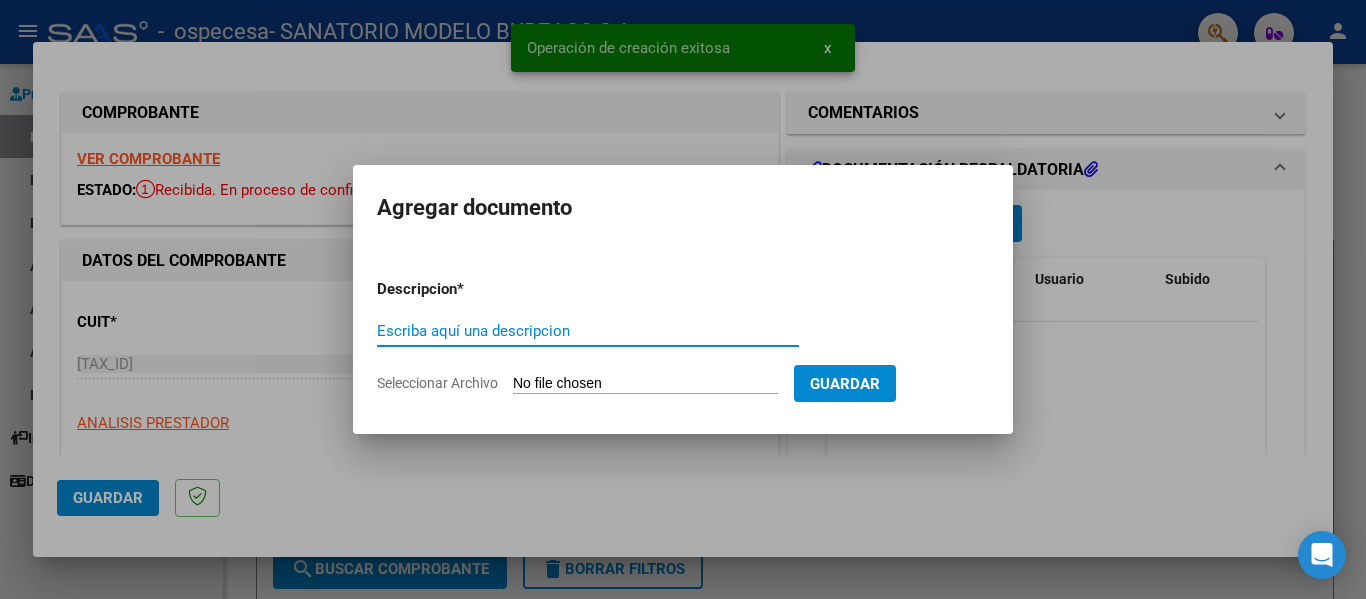 click on "Escriba aquí una descripcion" at bounding box center [588, 331] 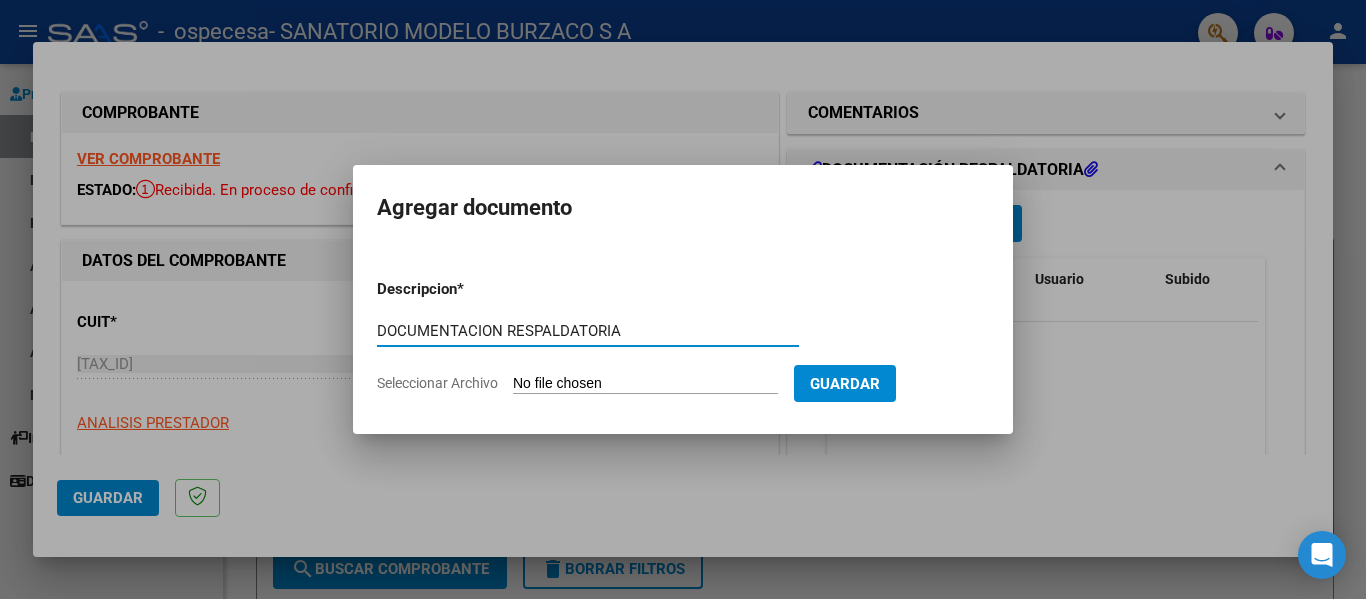 type on "DOCUMENTACION RESPALDATORIA" 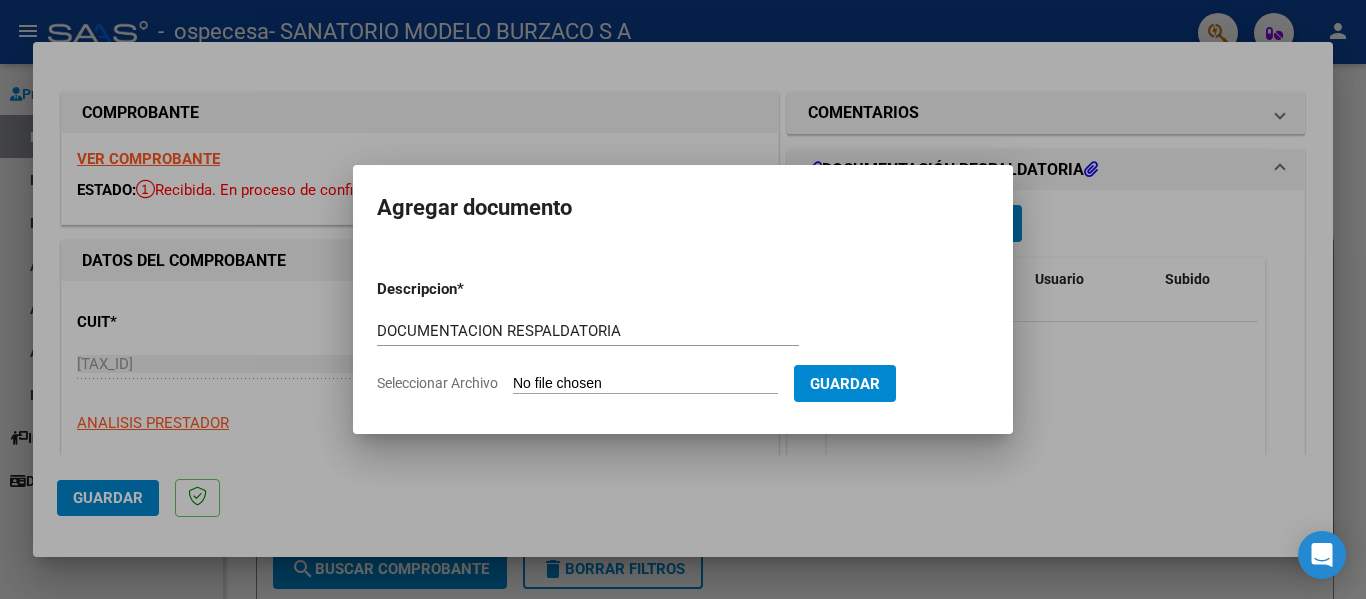 click on "Seleccionar Archivo" at bounding box center [645, 384] 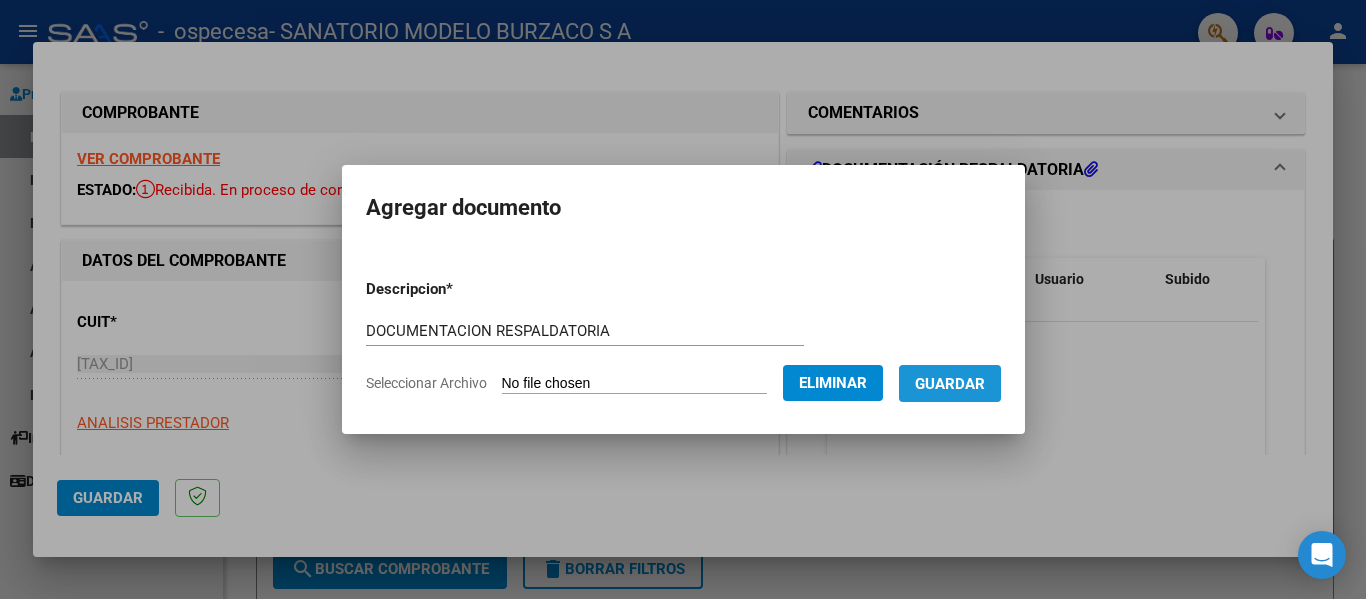 click on "Guardar" at bounding box center [950, 384] 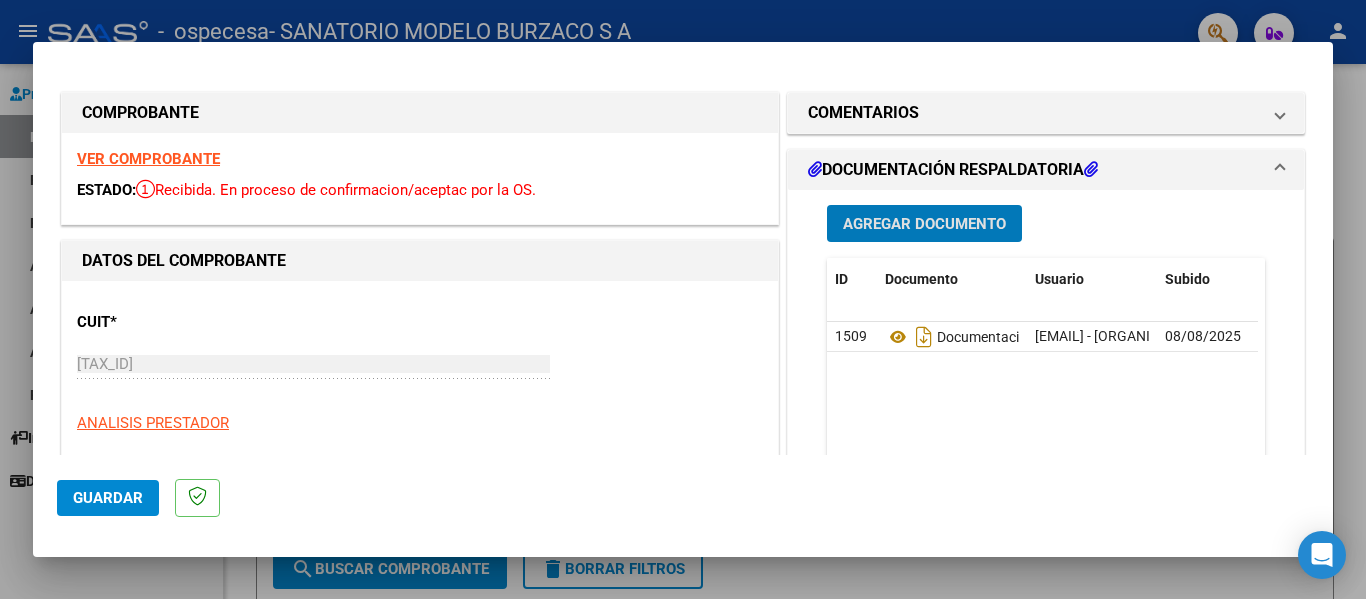 type 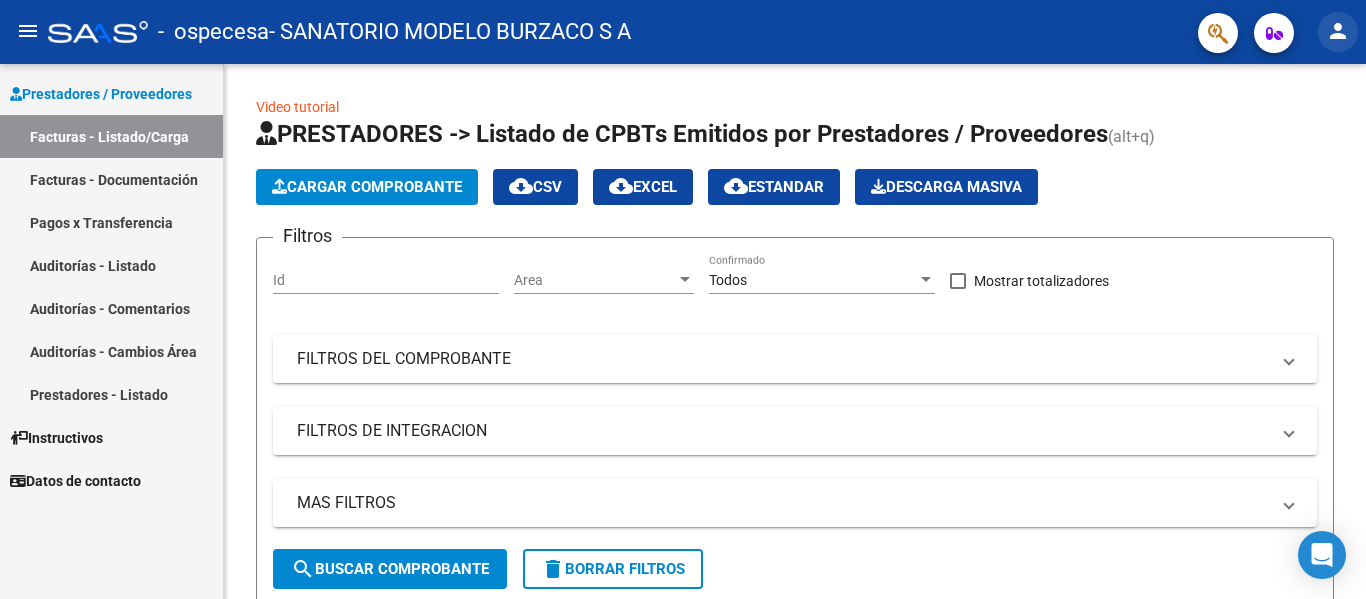 click on "person" 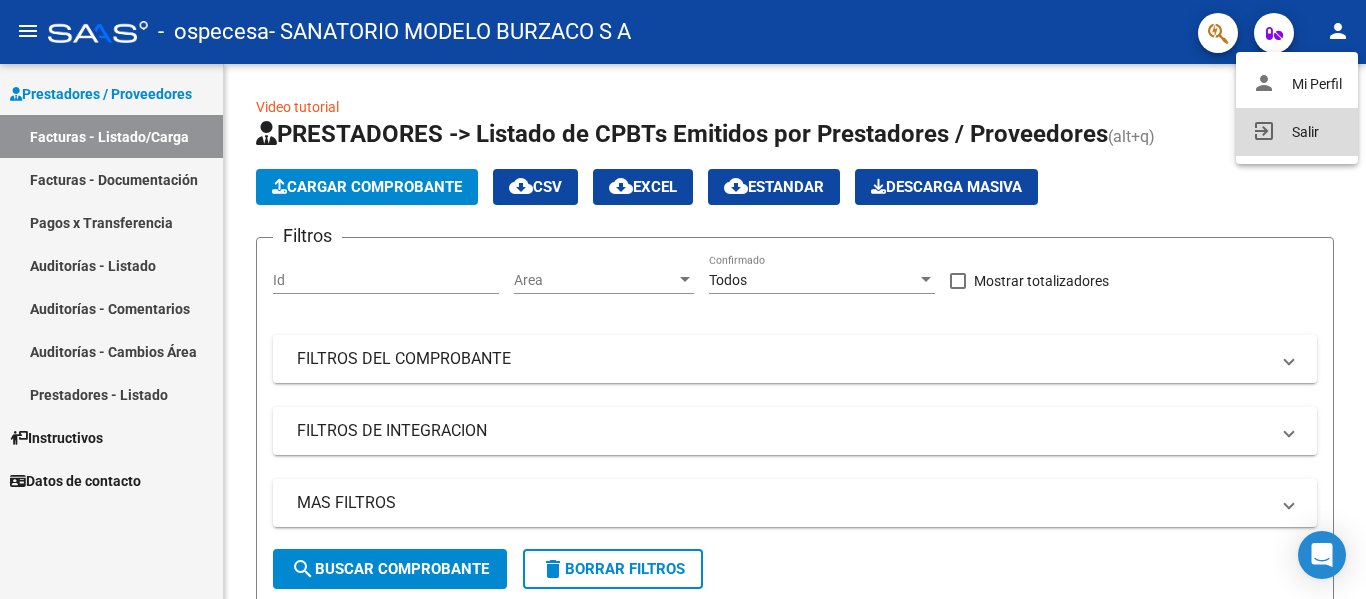 click on "exit_to_app  Salir" at bounding box center [1297, 132] 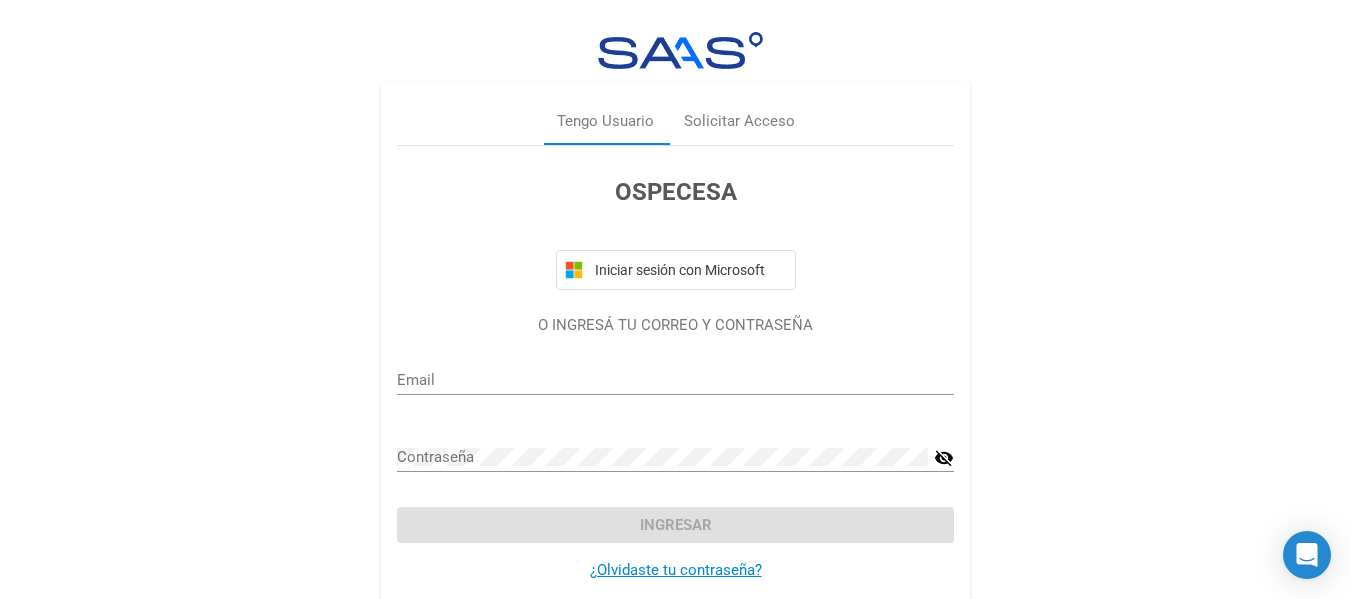type on "[EMAIL]" 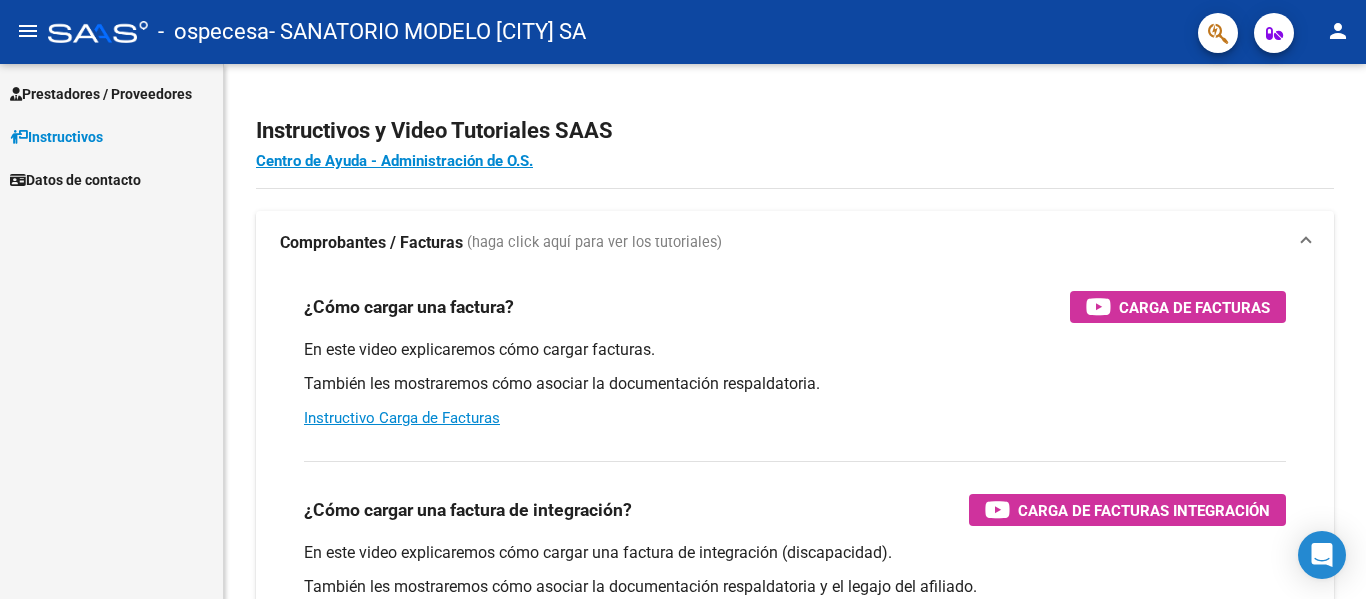 scroll, scrollTop: 0, scrollLeft: 0, axis: both 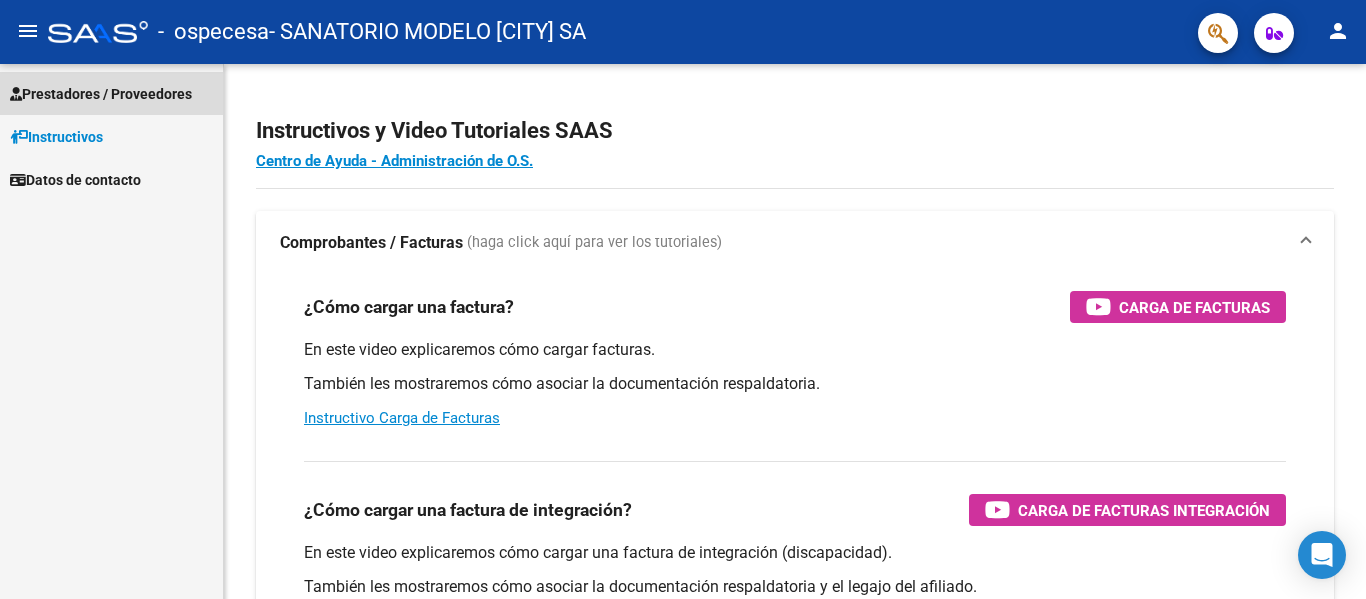 click on "Prestadores / Proveedores" at bounding box center [101, 94] 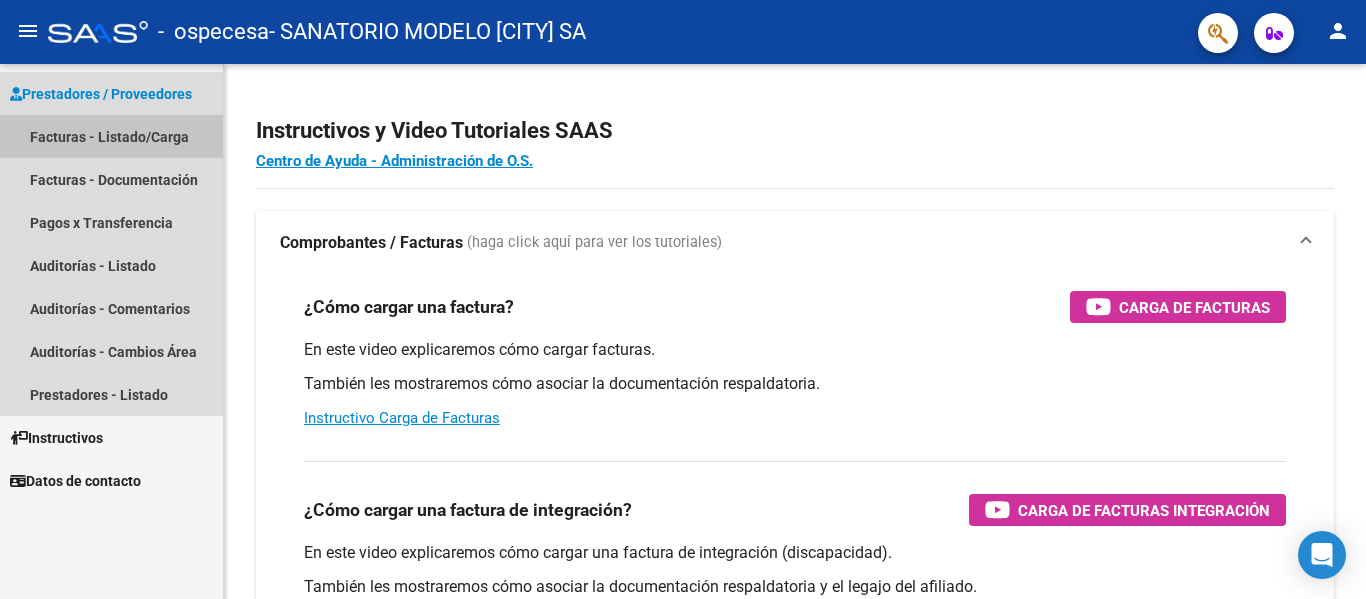 click on "Facturas - Listado/Carga" at bounding box center [111, 136] 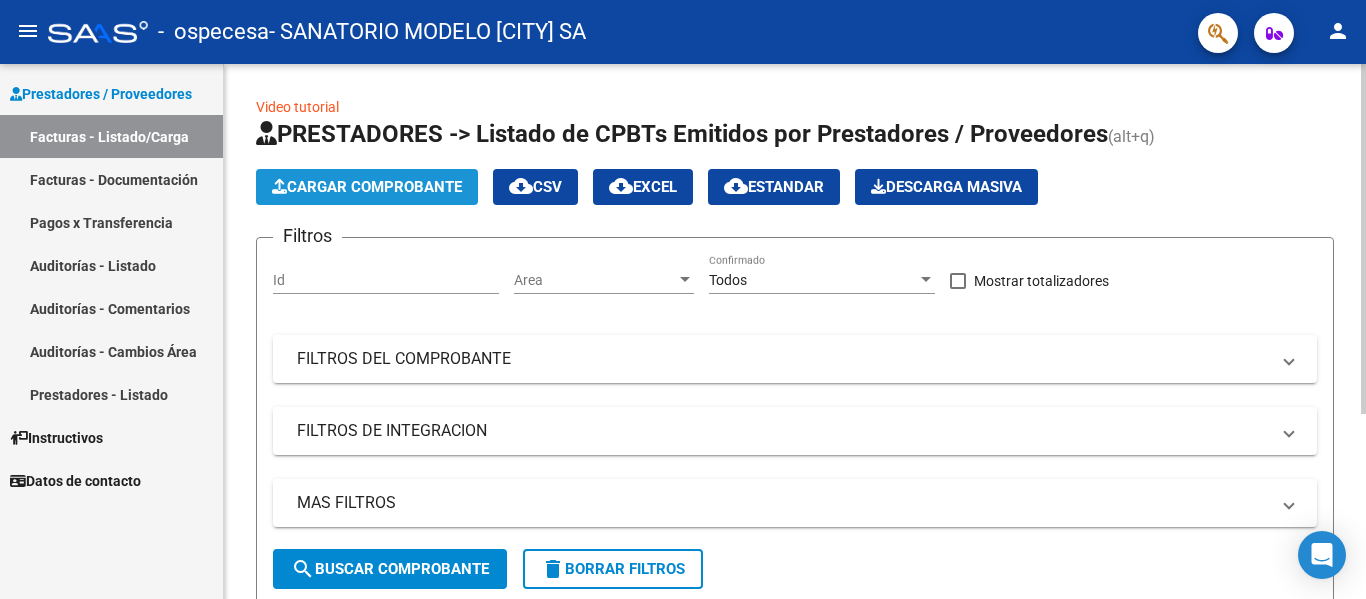 click on "Cargar Comprobante" 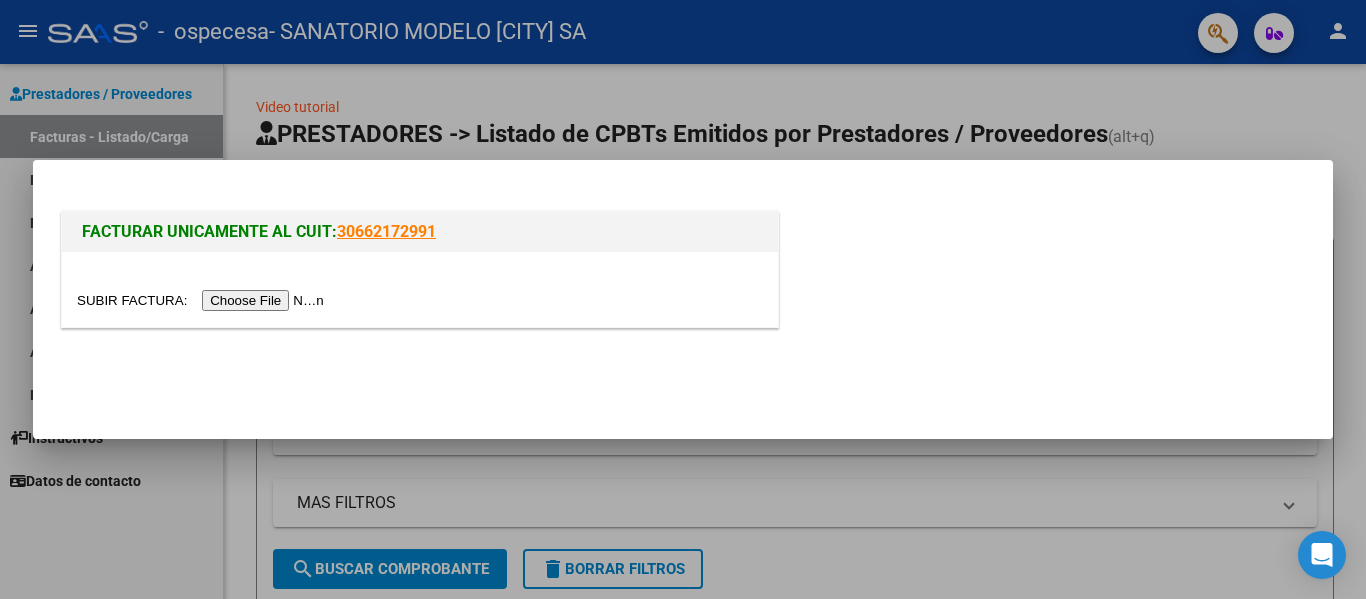 click at bounding box center [203, 300] 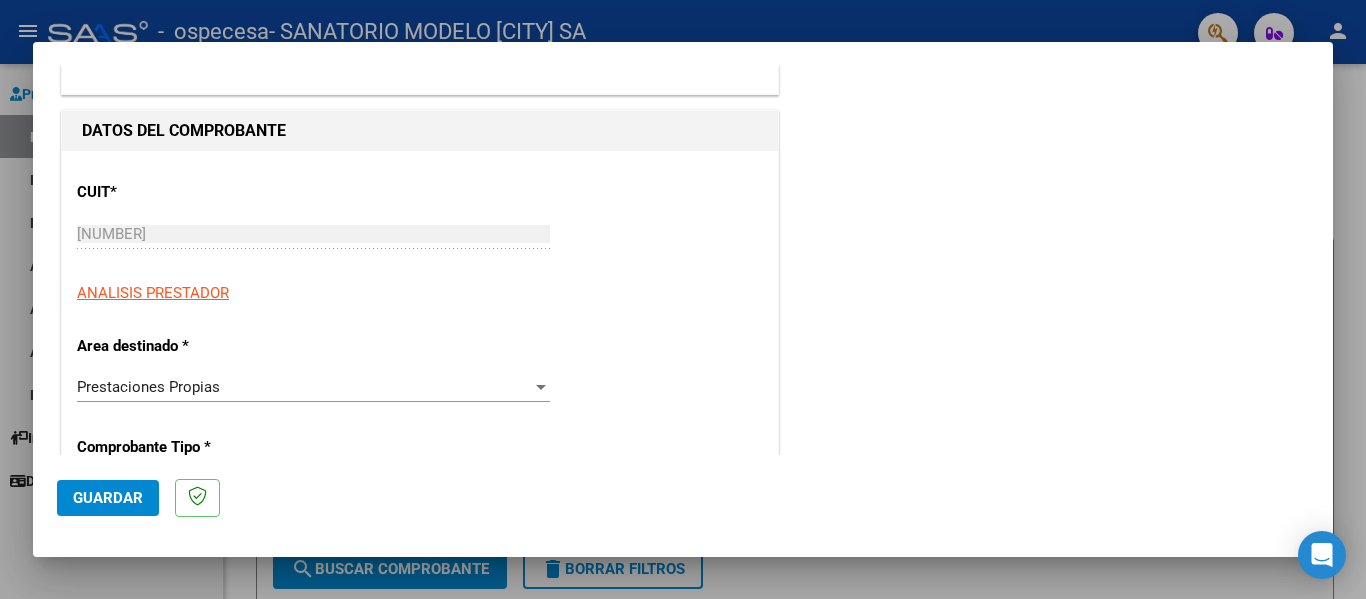 scroll, scrollTop: 200, scrollLeft: 0, axis: vertical 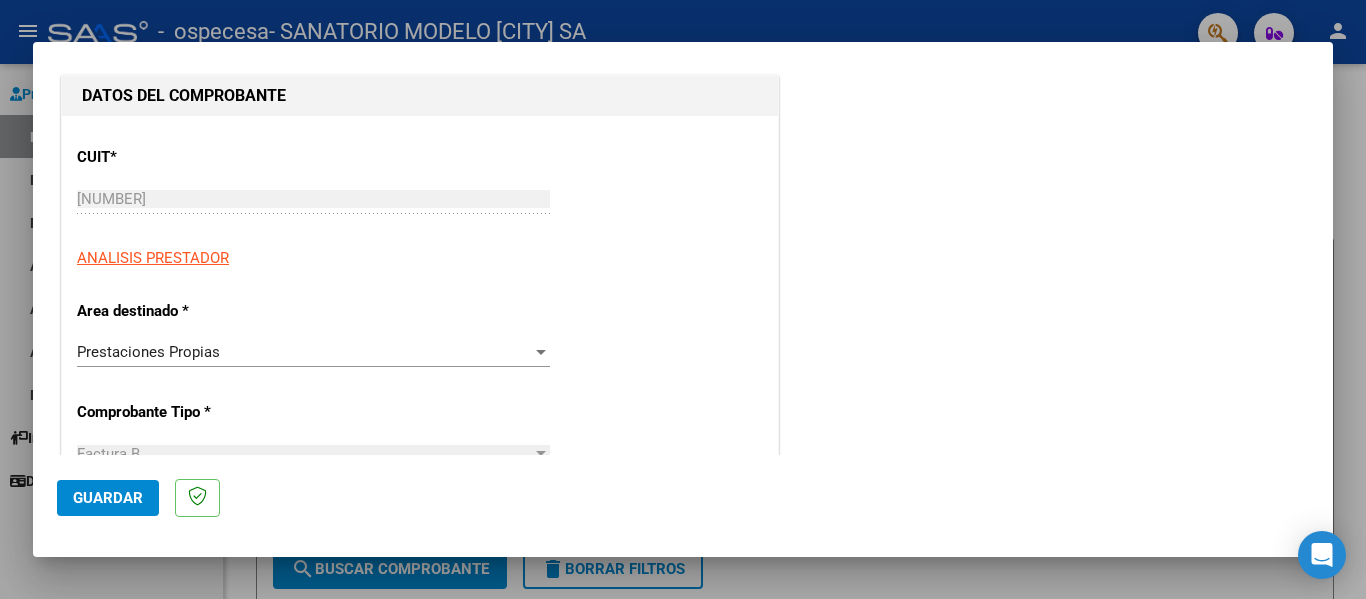 click on "Prestaciones Propias" at bounding box center (304, 352) 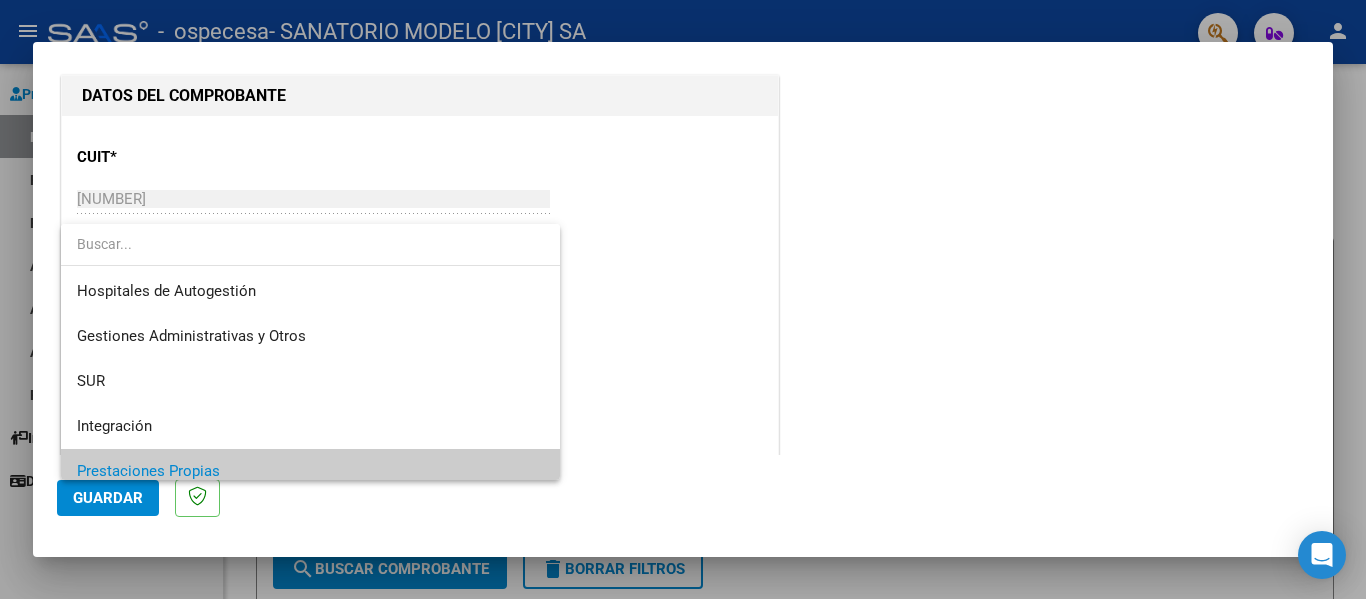 scroll, scrollTop: 120, scrollLeft: 0, axis: vertical 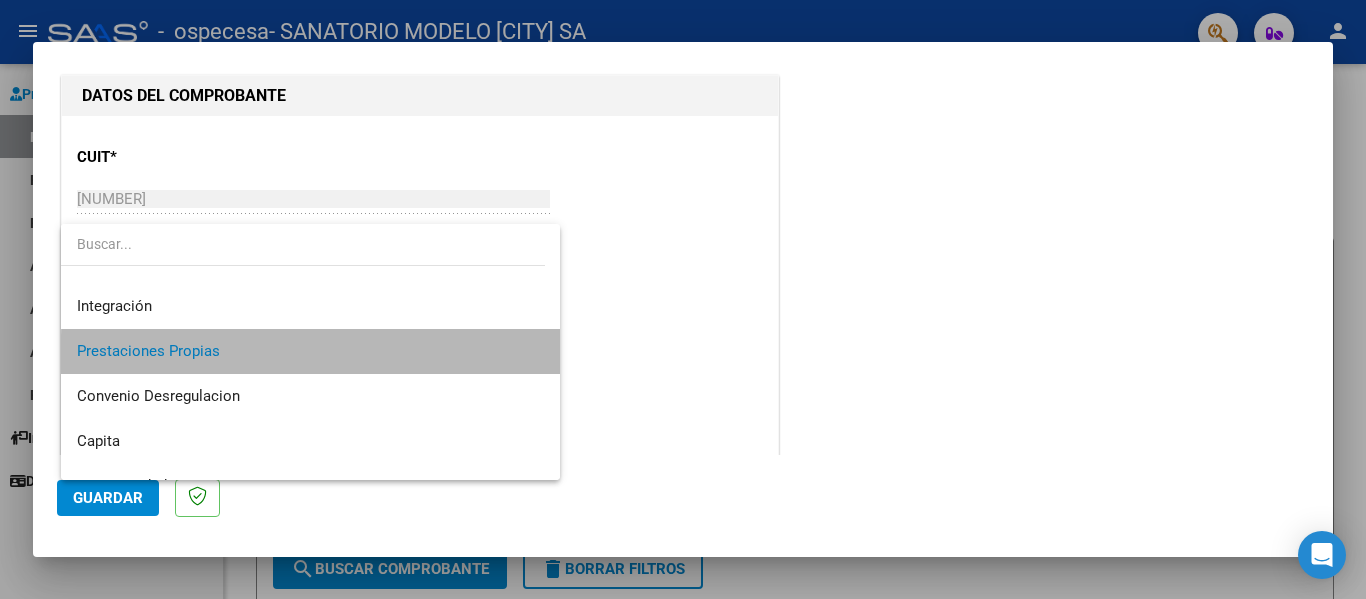 click on "Prestaciones Propias" at bounding box center (310, 351) 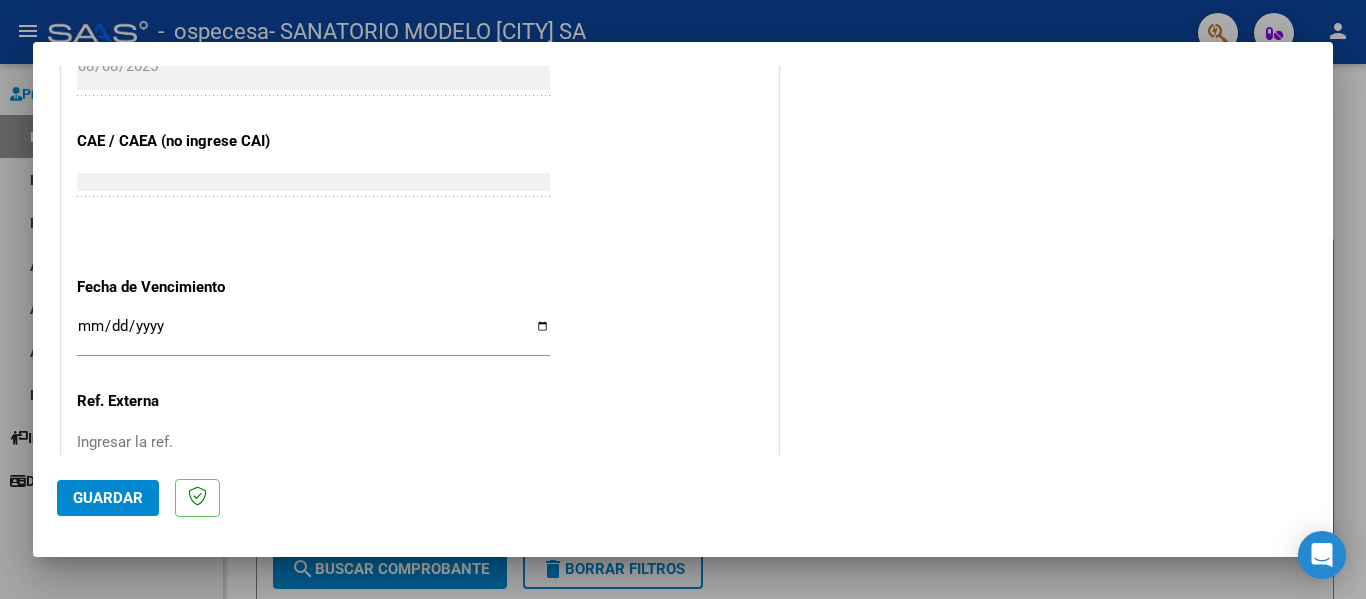 scroll, scrollTop: 1000, scrollLeft: 0, axis: vertical 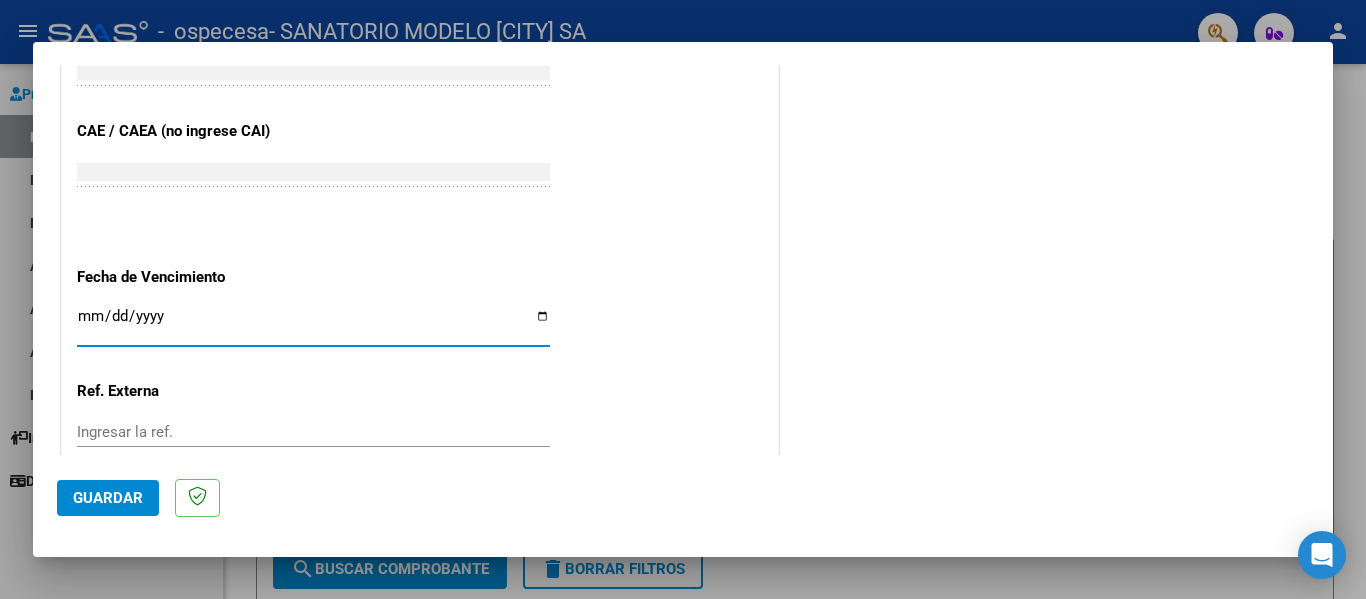 click on "Ingresar la fecha" at bounding box center (313, 324) 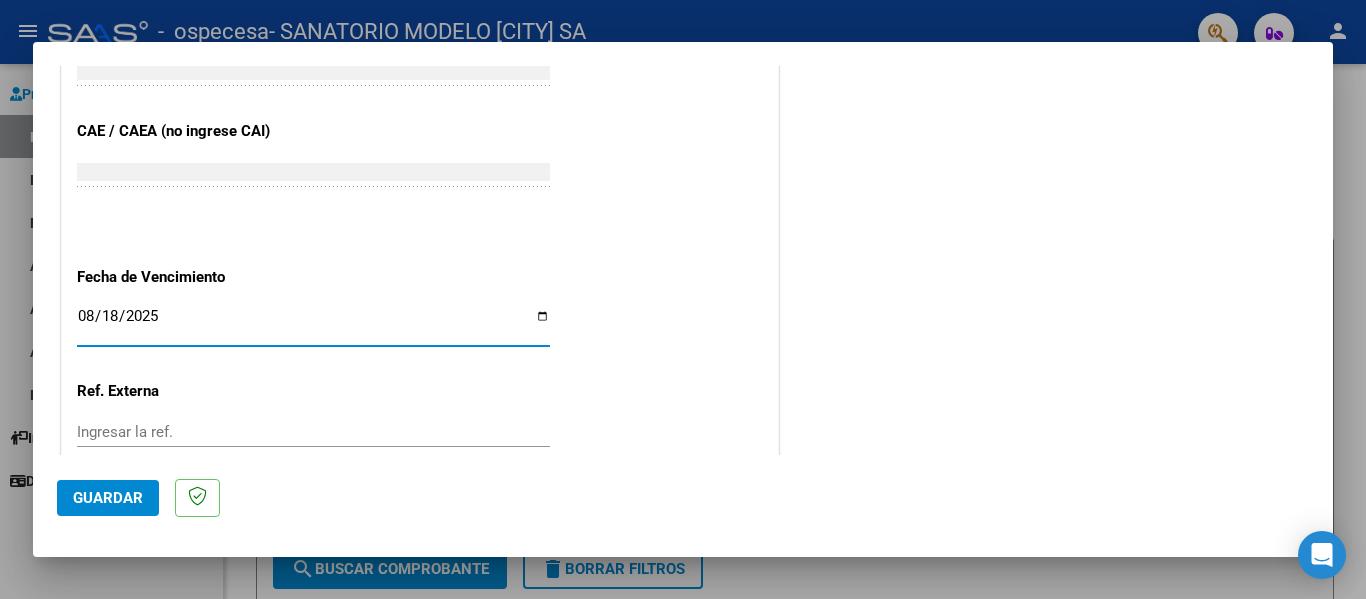 type on "2025-08-18" 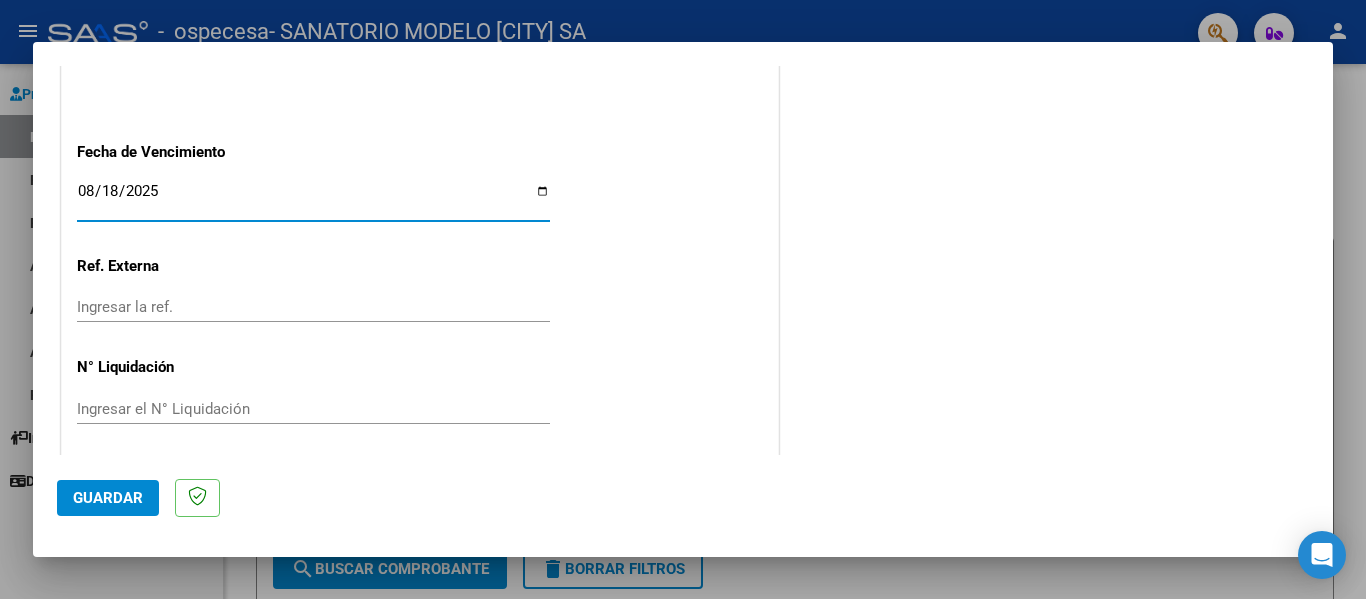 scroll, scrollTop: 1132, scrollLeft: 0, axis: vertical 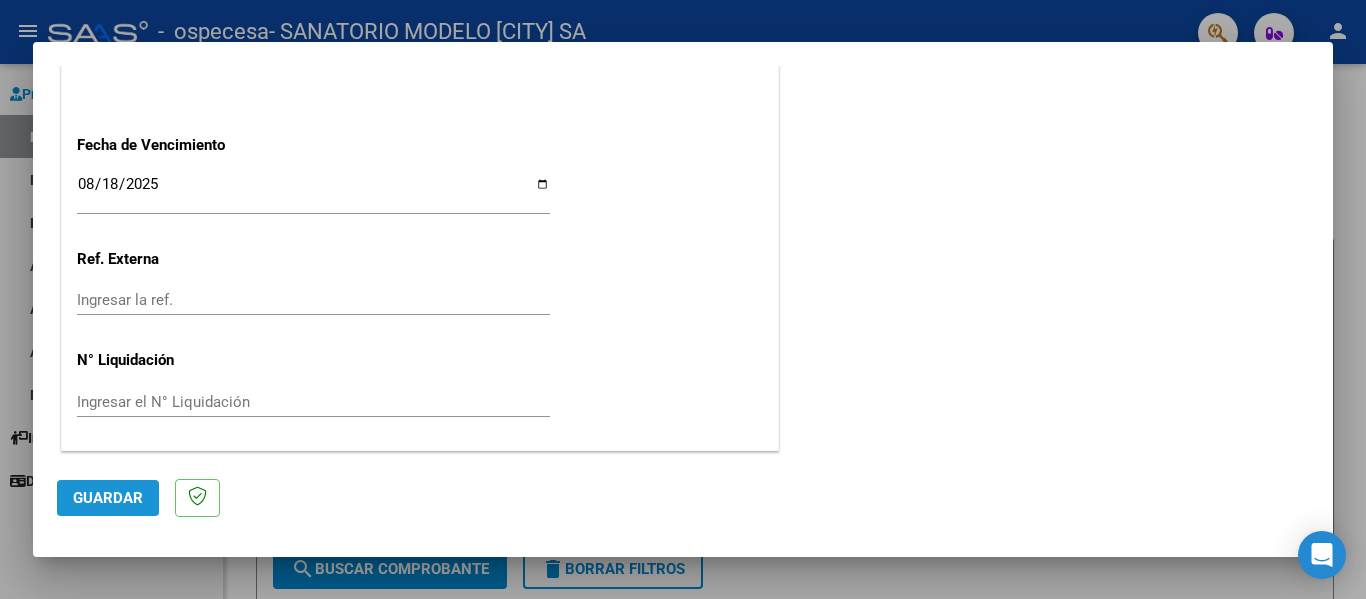 click on "Guardar" 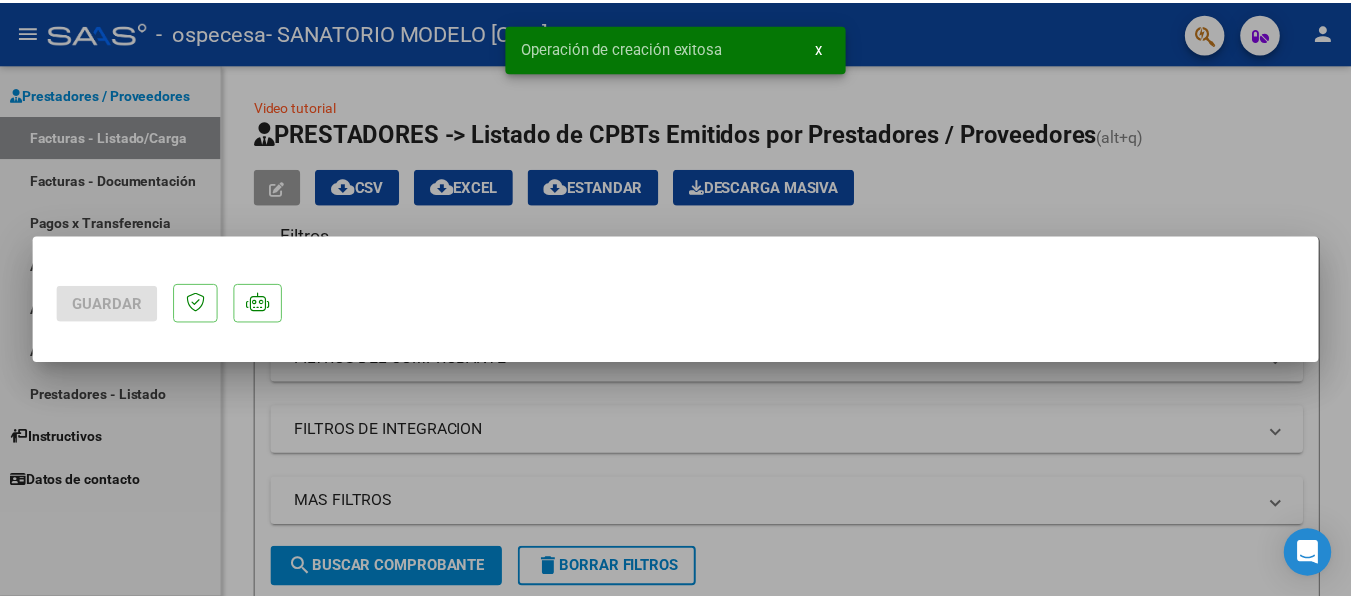 scroll, scrollTop: 0, scrollLeft: 0, axis: both 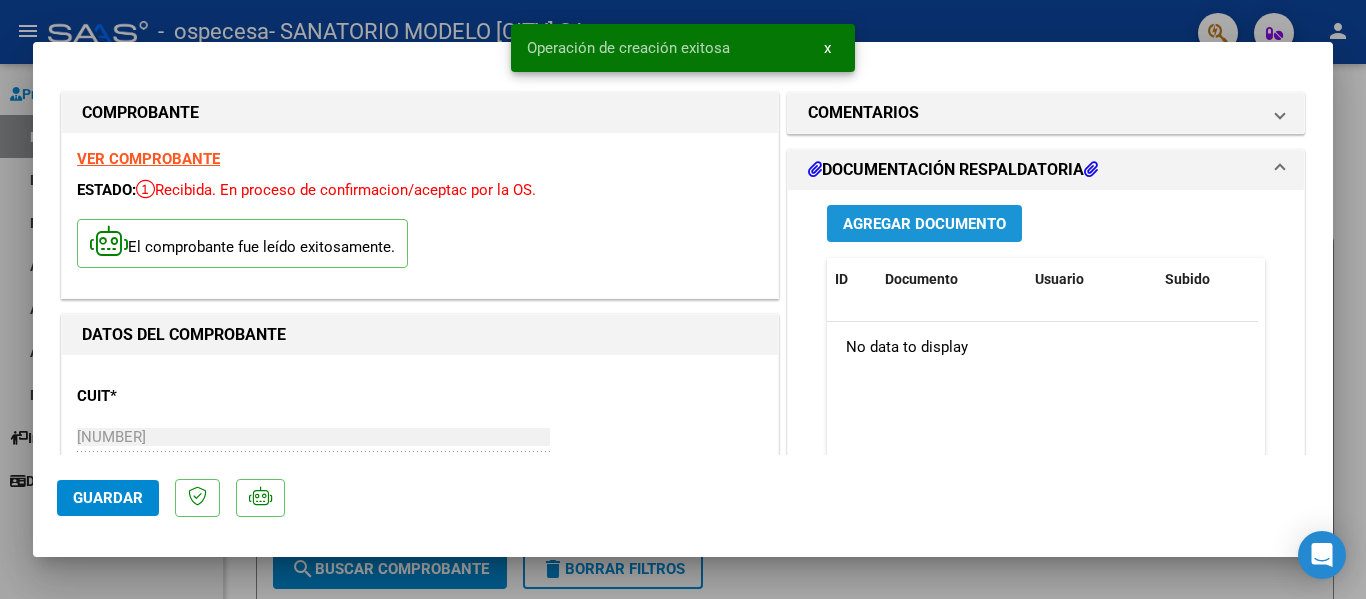 click on "Agregar Documento" at bounding box center [924, 224] 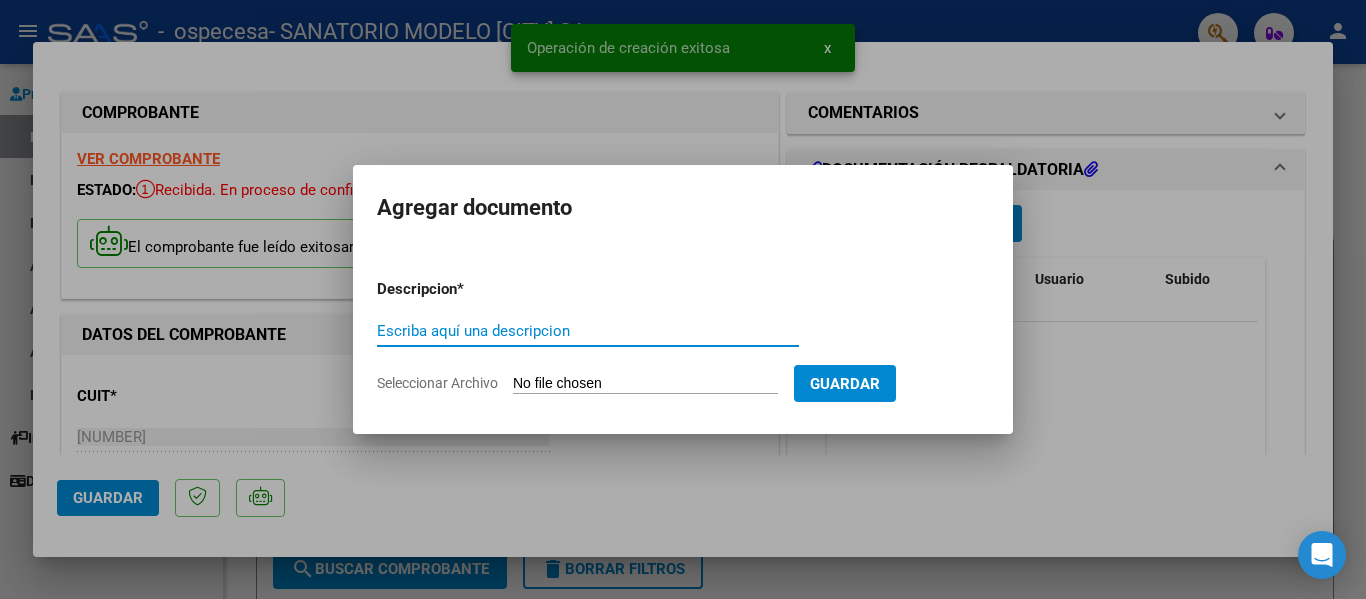 click on "Escriba aquí una descripcion" at bounding box center [588, 331] 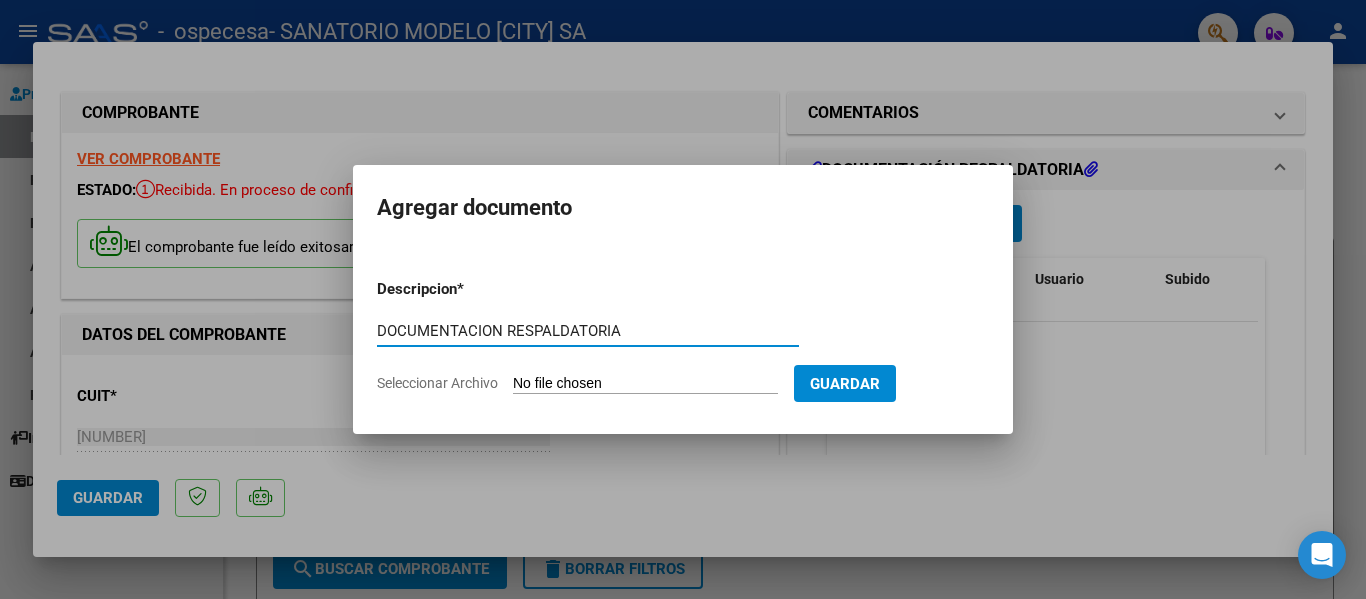 type on "DOCUMENTACION RESPALDATORIA" 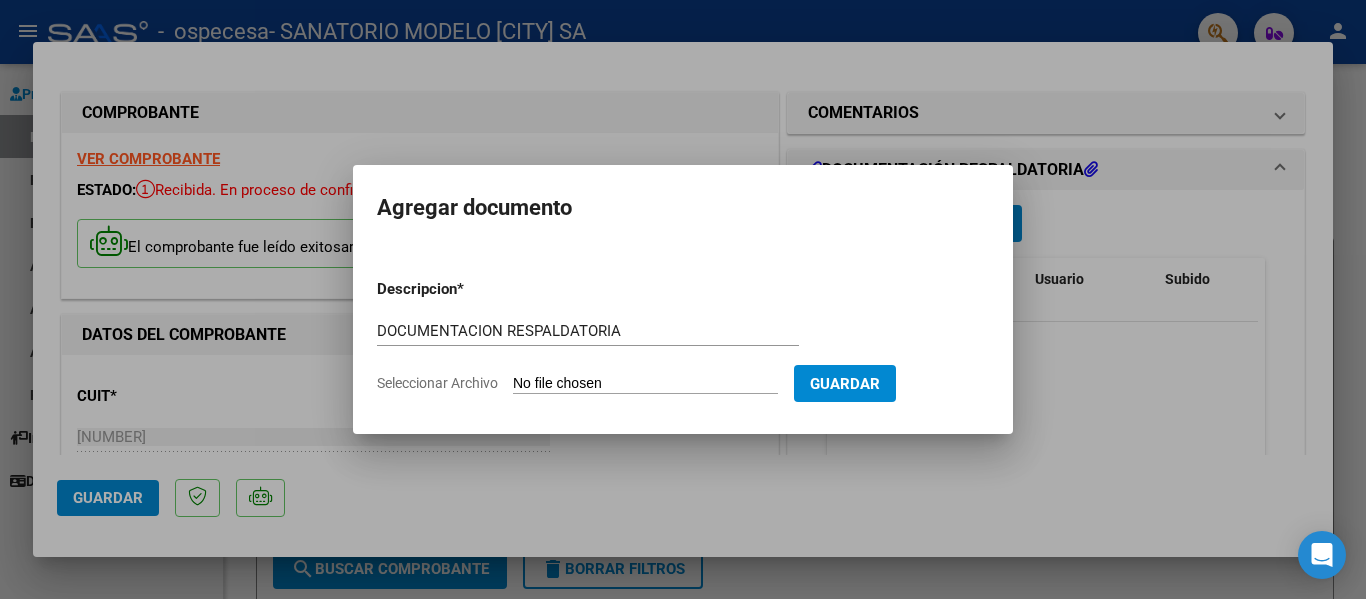 type on "C:\fakepath\B0008-00001003 DOCUMENTACION RESPALDATORIA.pdf" 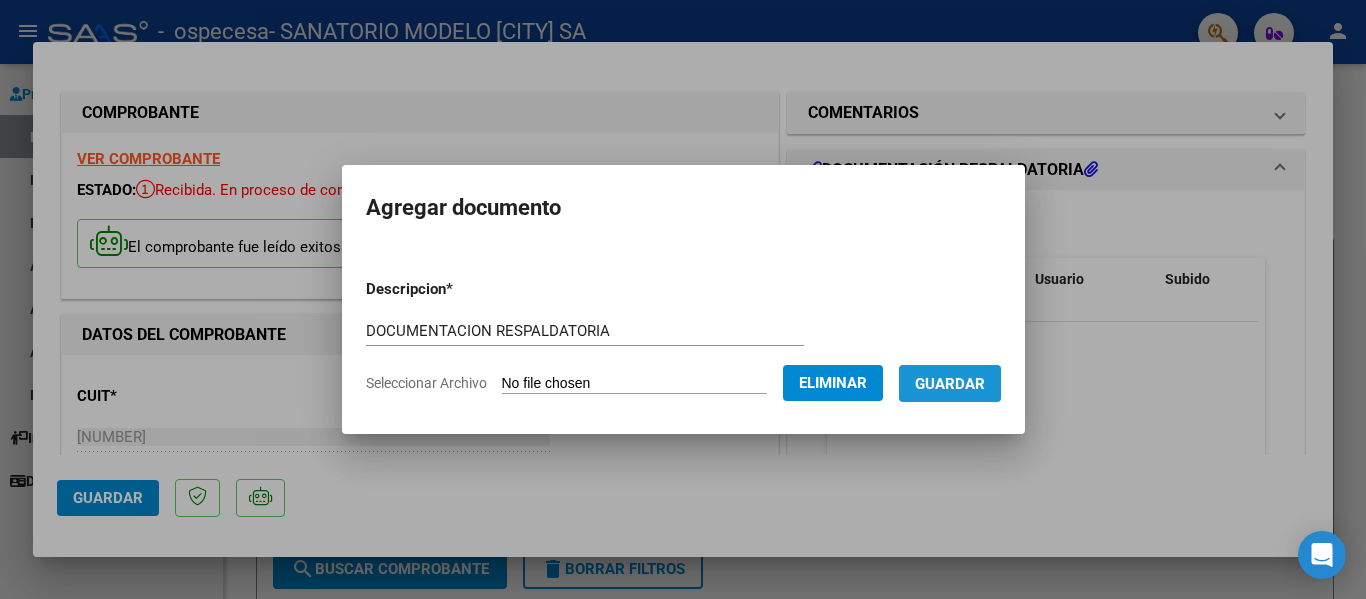 click on "Guardar" at bounding box center [950, 384] 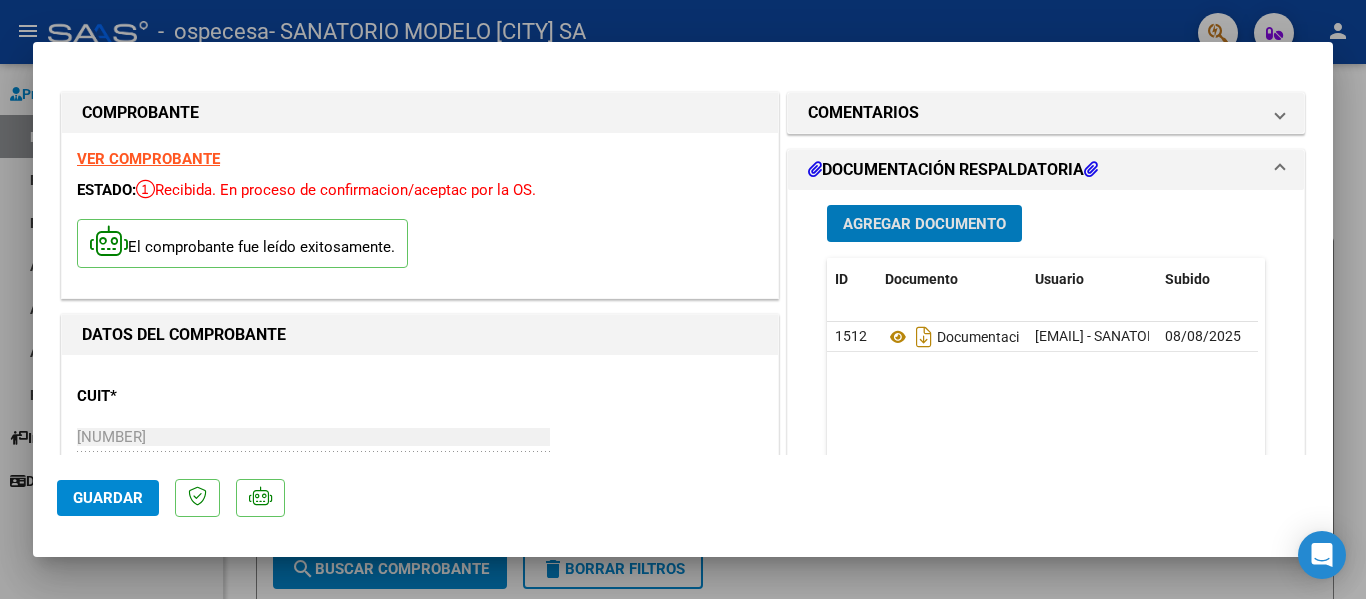type 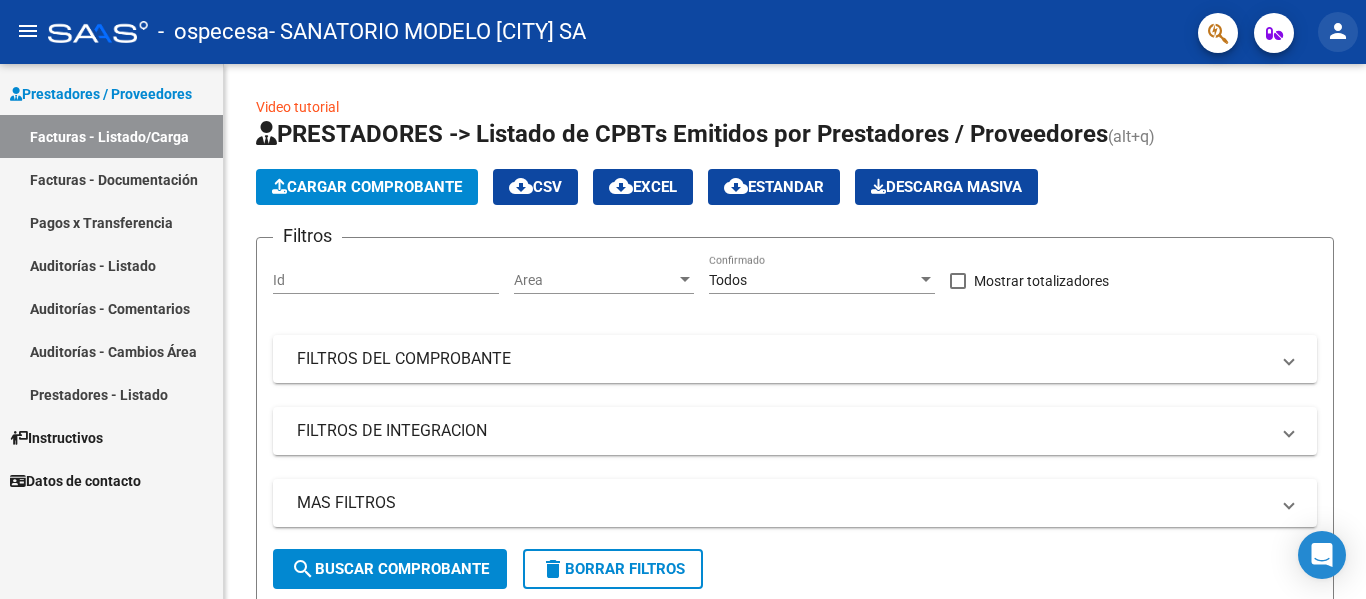 click on "person" 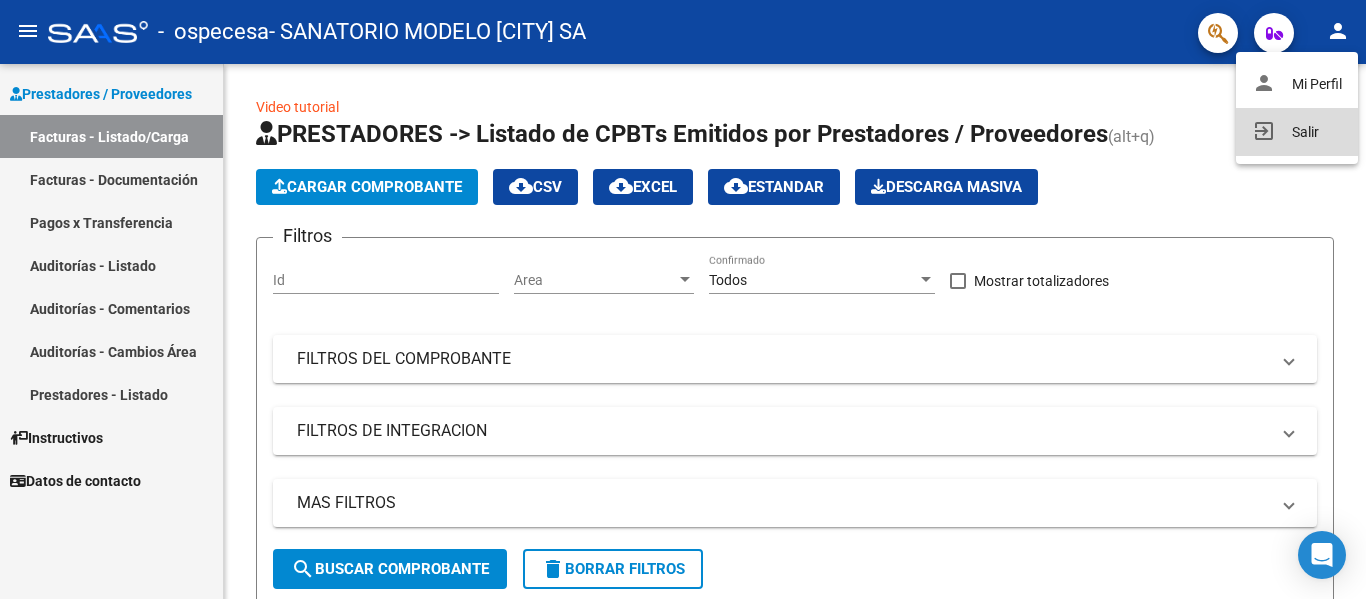 click on "exit_to_app  Salir" at bounding box center [1297, 132] 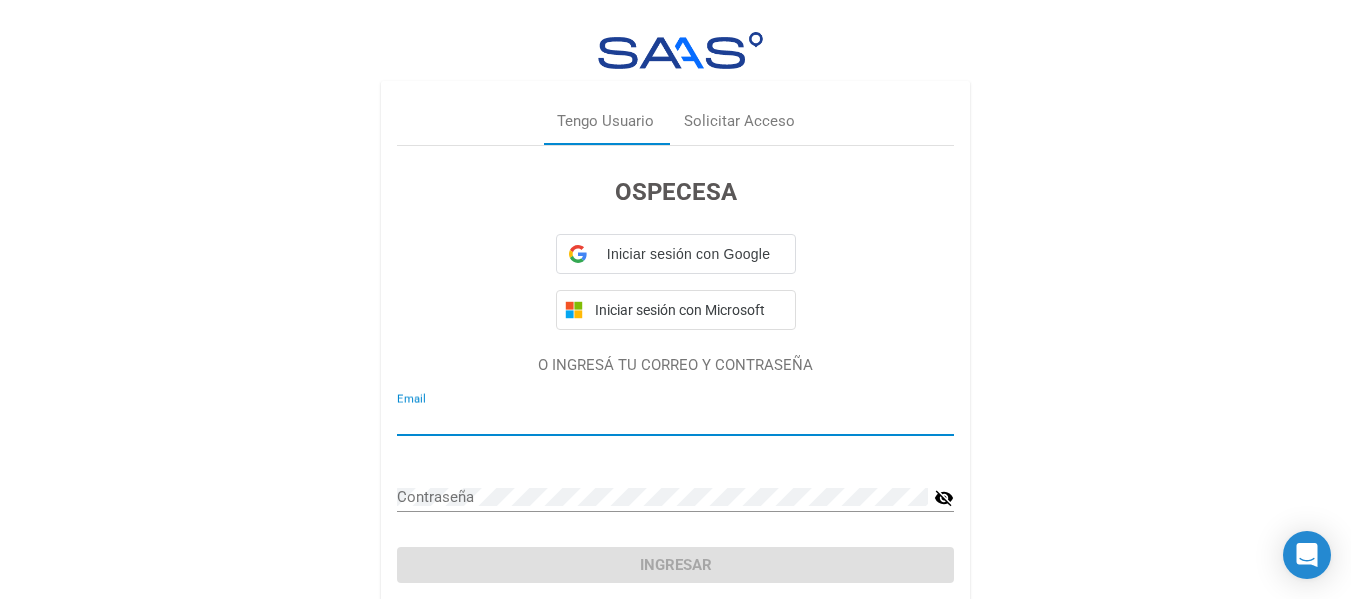 type on "facturacion@smburzaco.com.ar" 